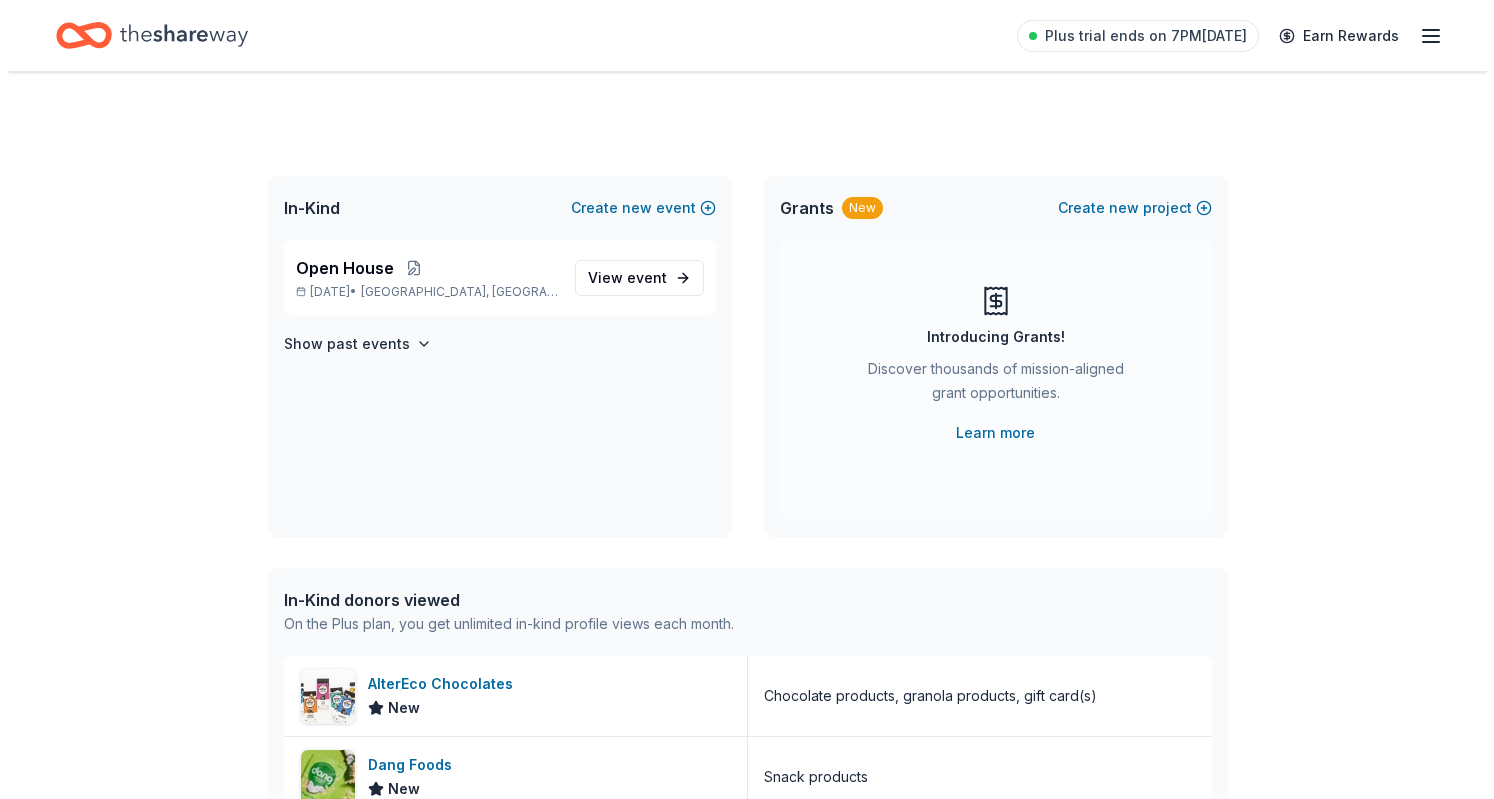 scroll, scrollTop: 0, scrollLeft: 0, axis: both 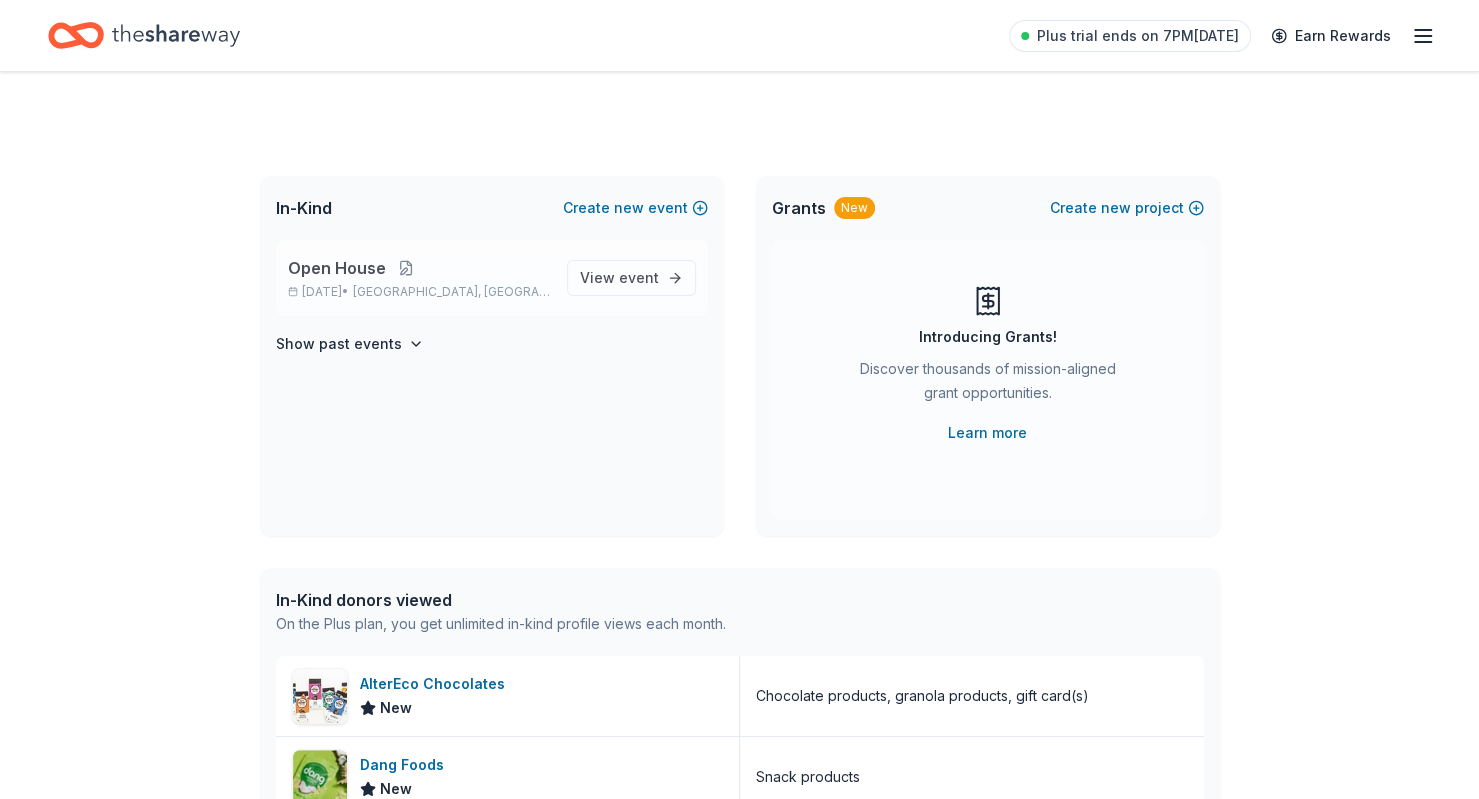click at bounding box center (406, 268) 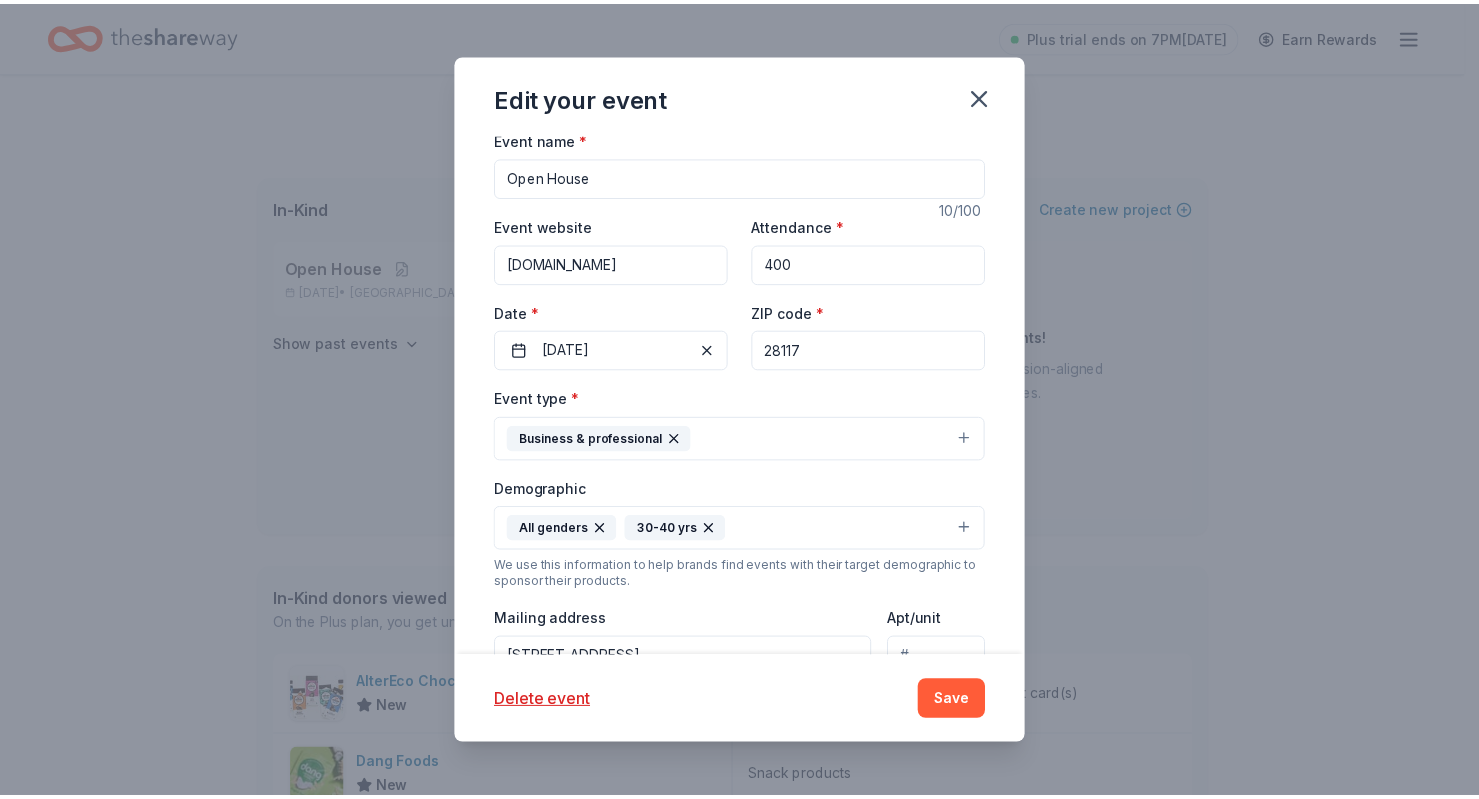 scroll, scrollTop: 259, scrollLeft: 0, axis: vertical 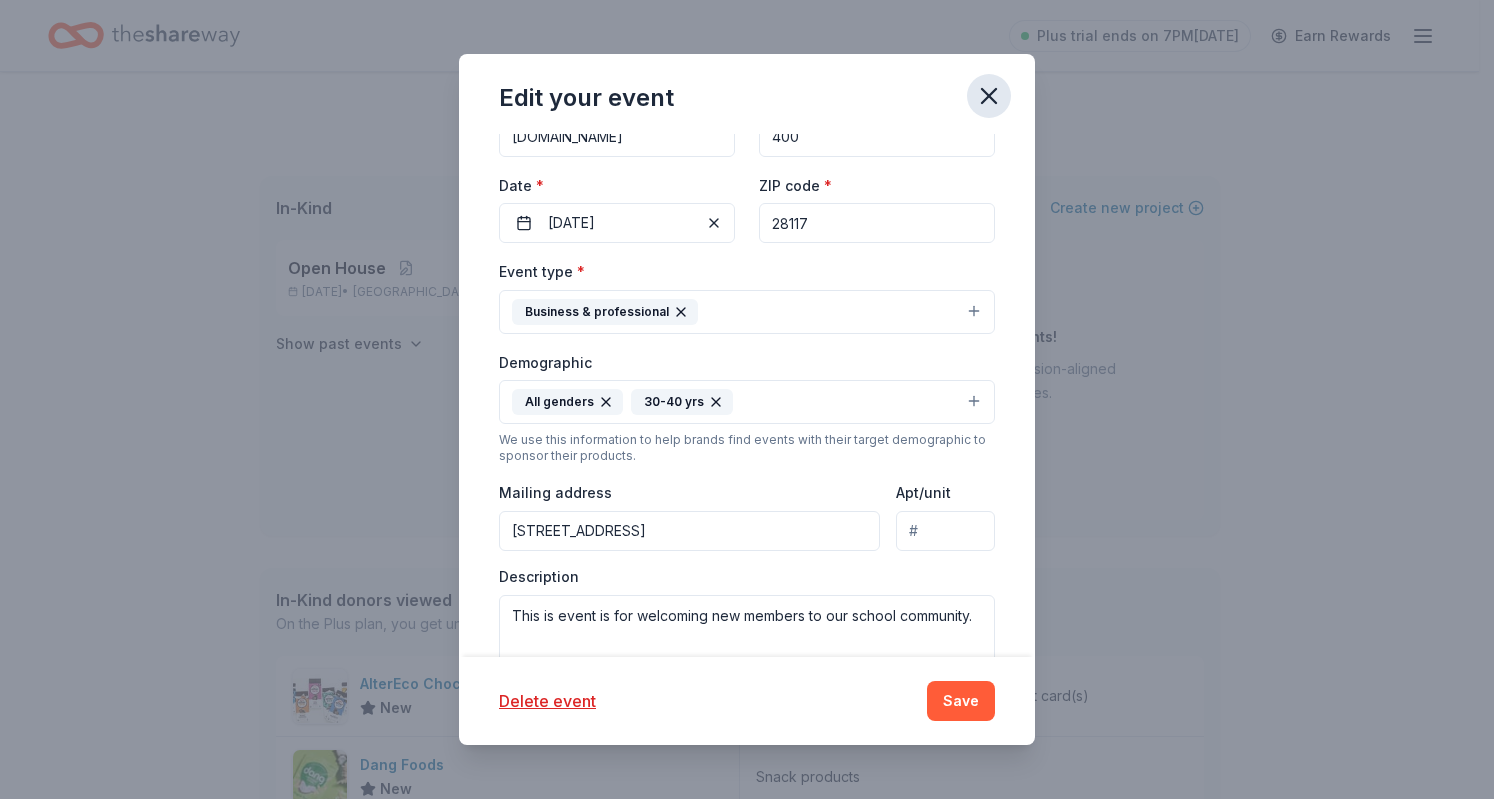click 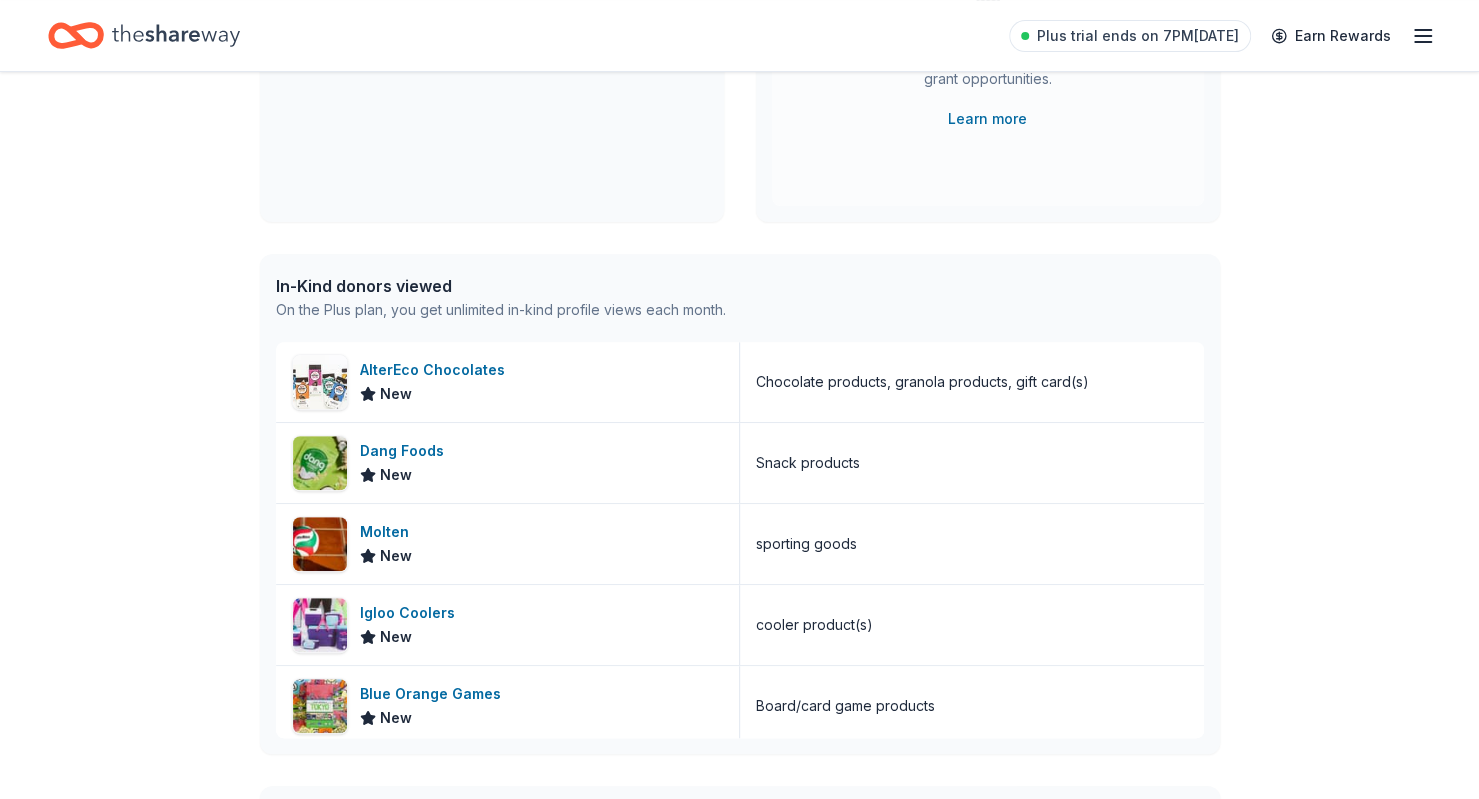 scroll, scrollTop: 343, scrollLeft: 0, axis: vertical 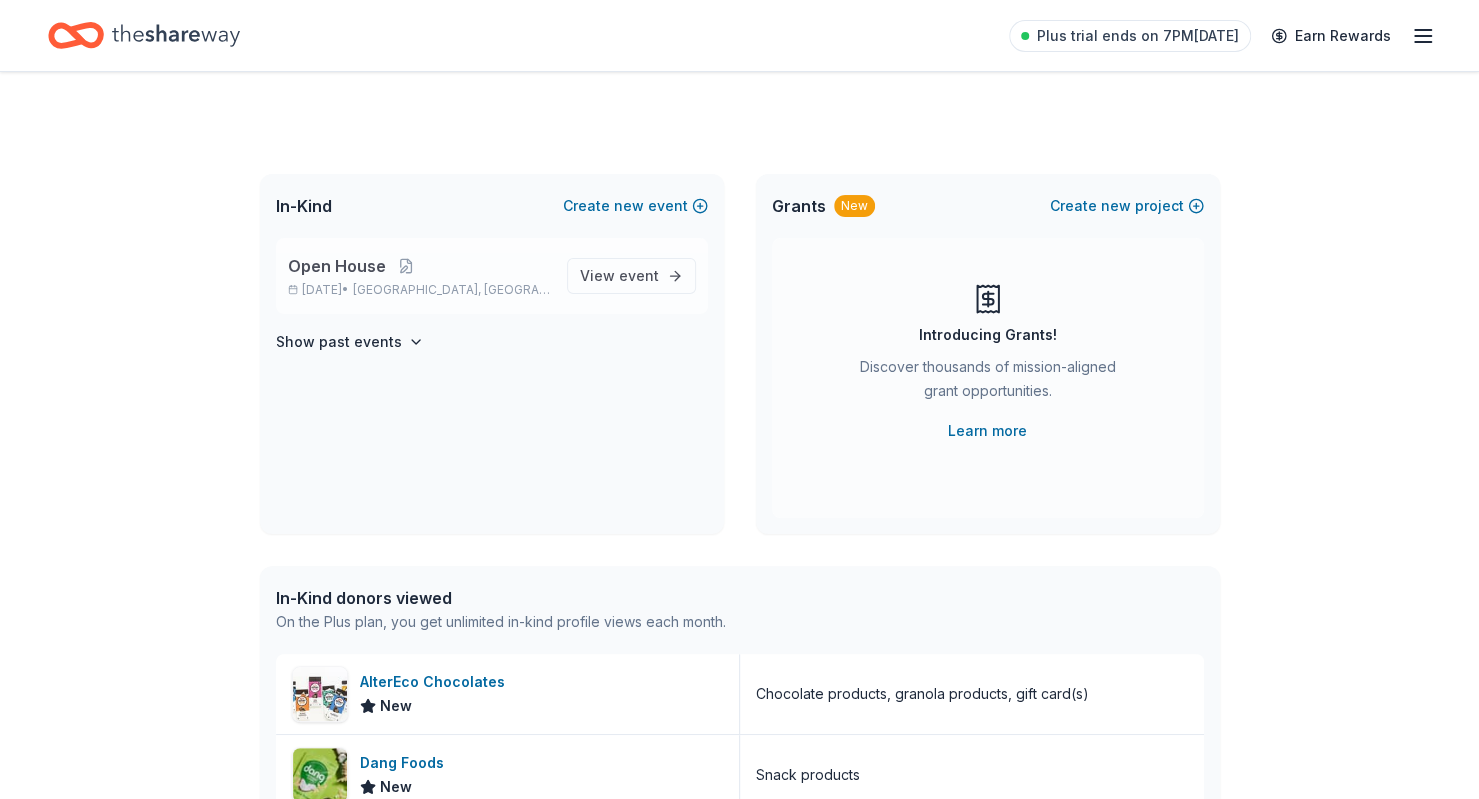 click on "Aug 07, 2025  •  Mooresville, NC" at bounding box center (419, 290) 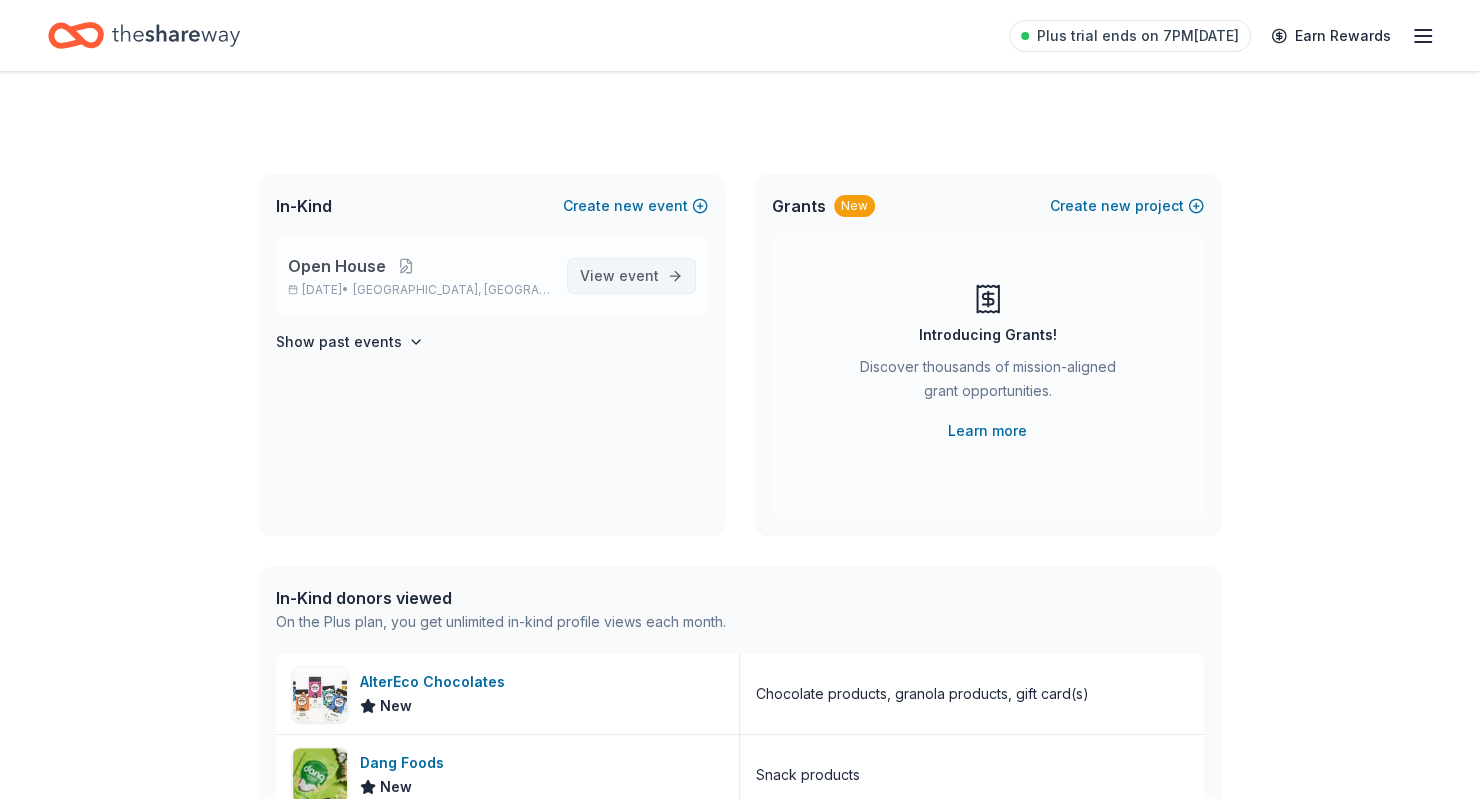 click on "View   event" at bounding box center [619, 276] 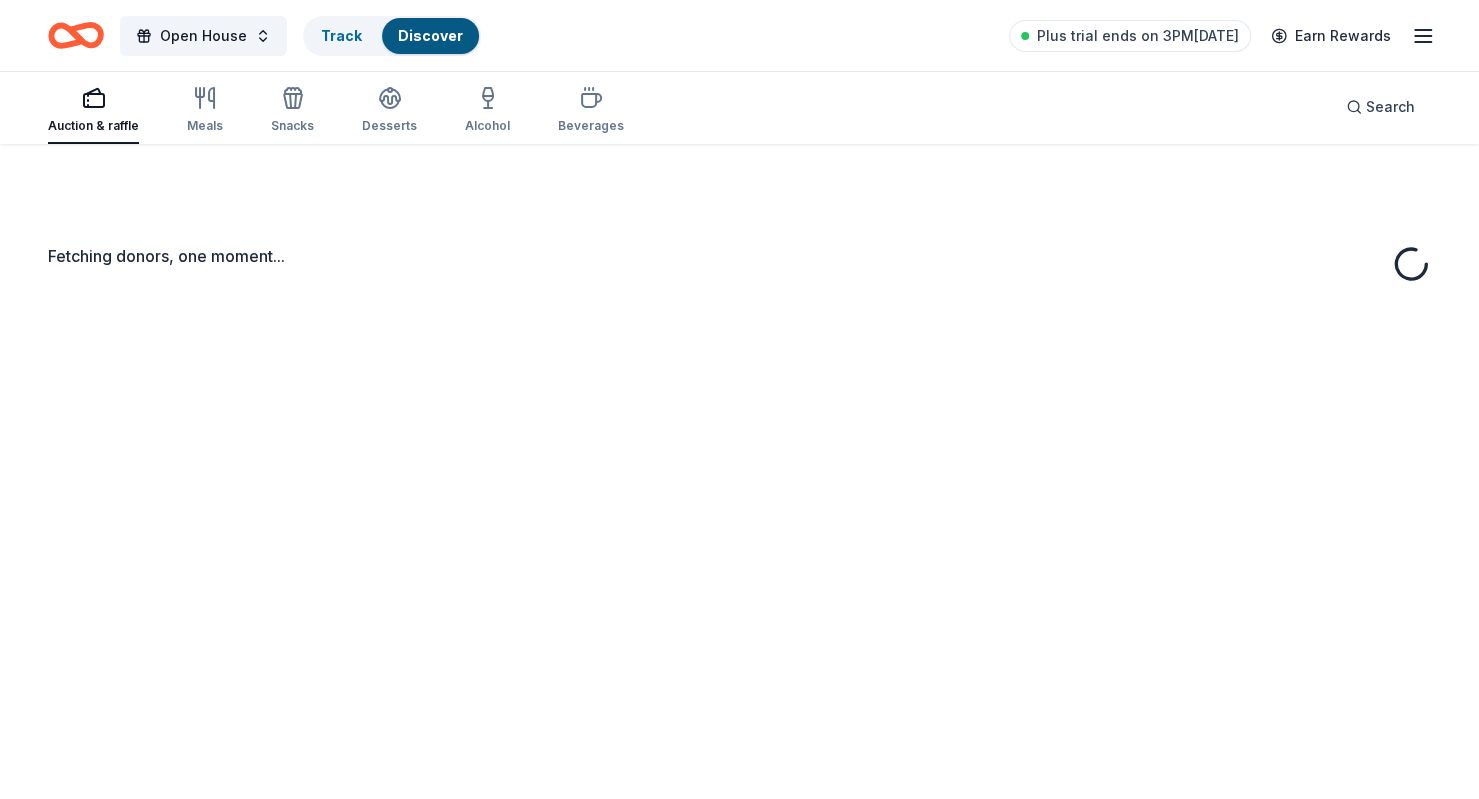 scroll, scrollTop: 0, scrollLeft: 0, axis: both 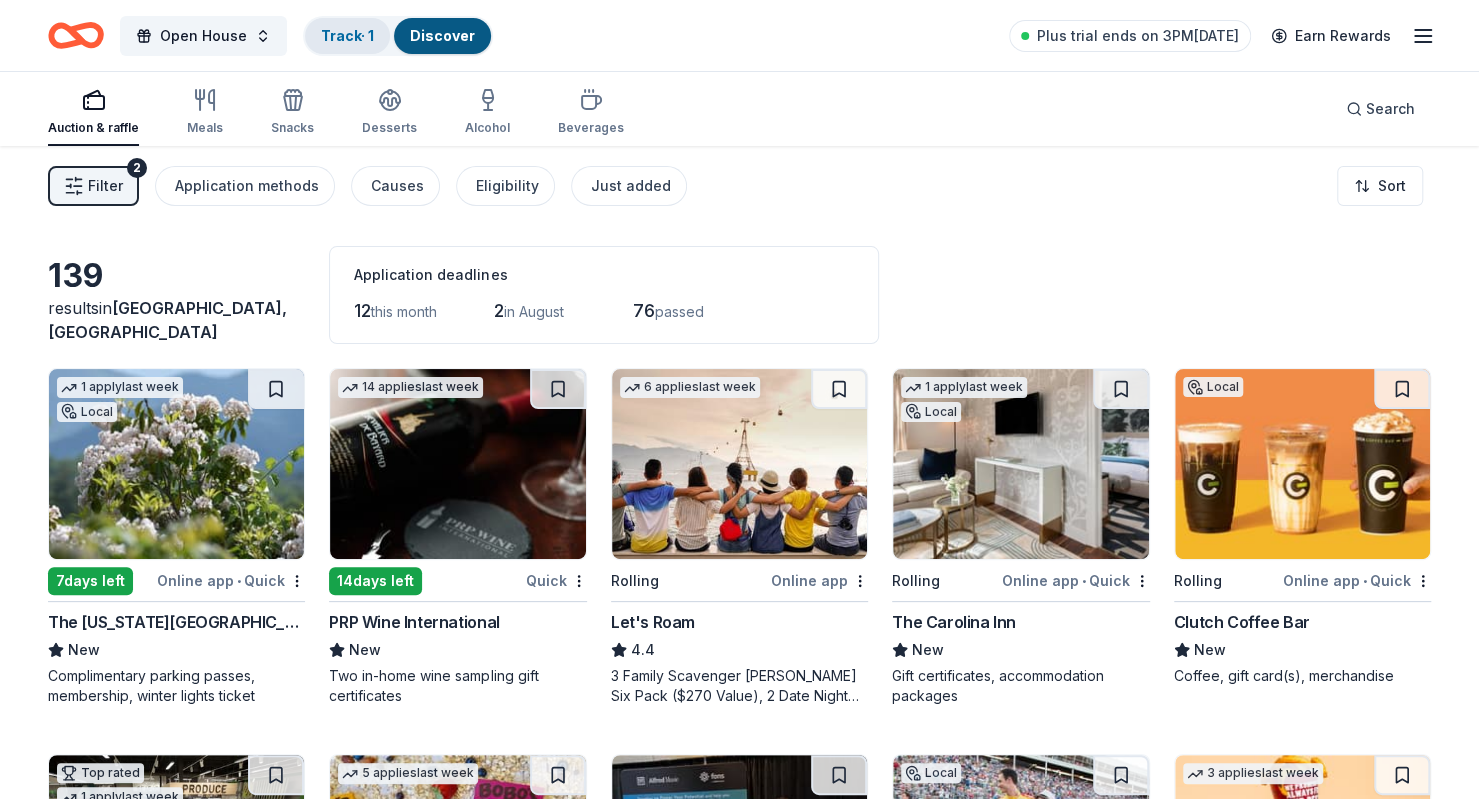 click on "Track  · 1" at bounding box center [347, 35] 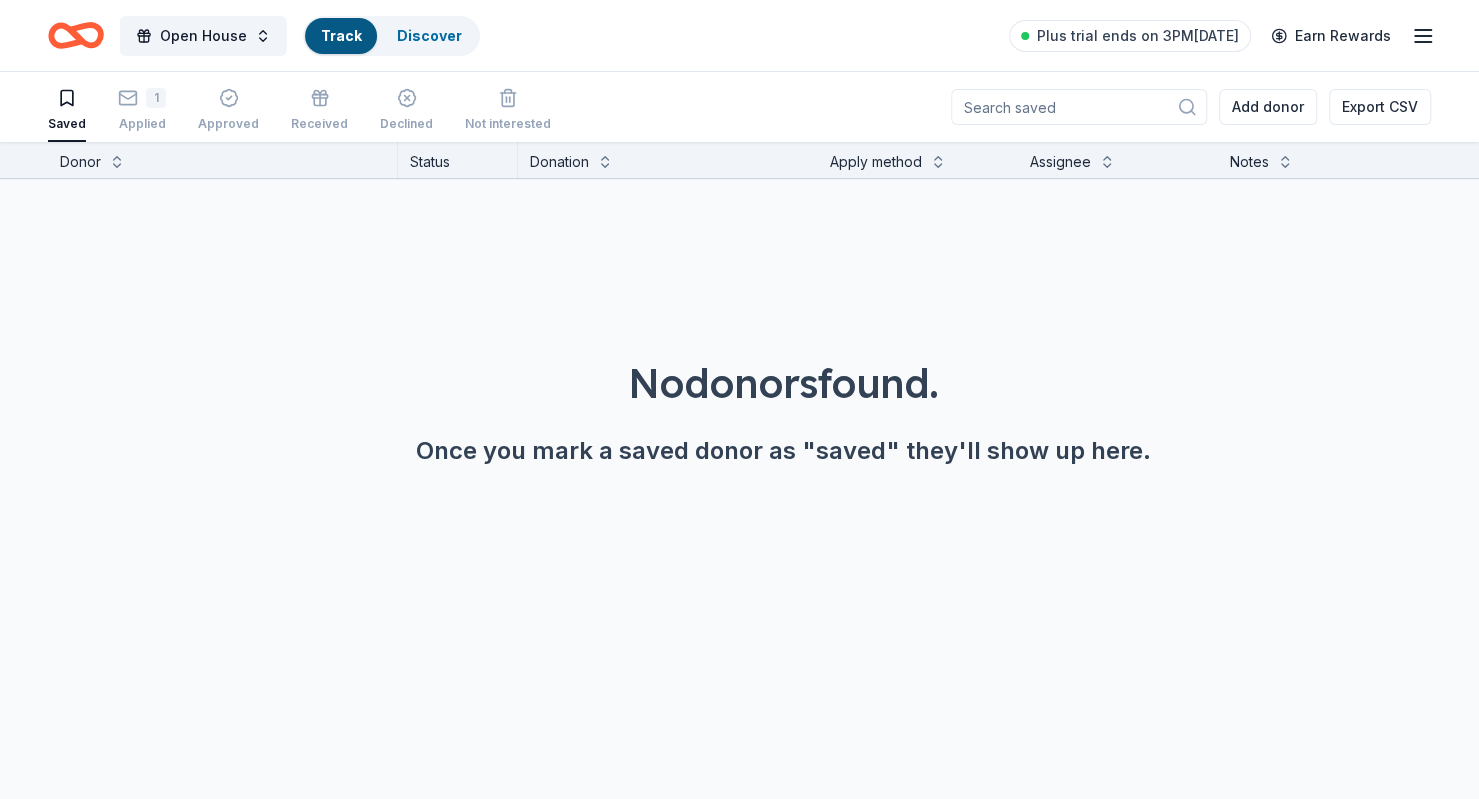 scroll, scrollTop: 0, scrollLeft: 0, axis: both 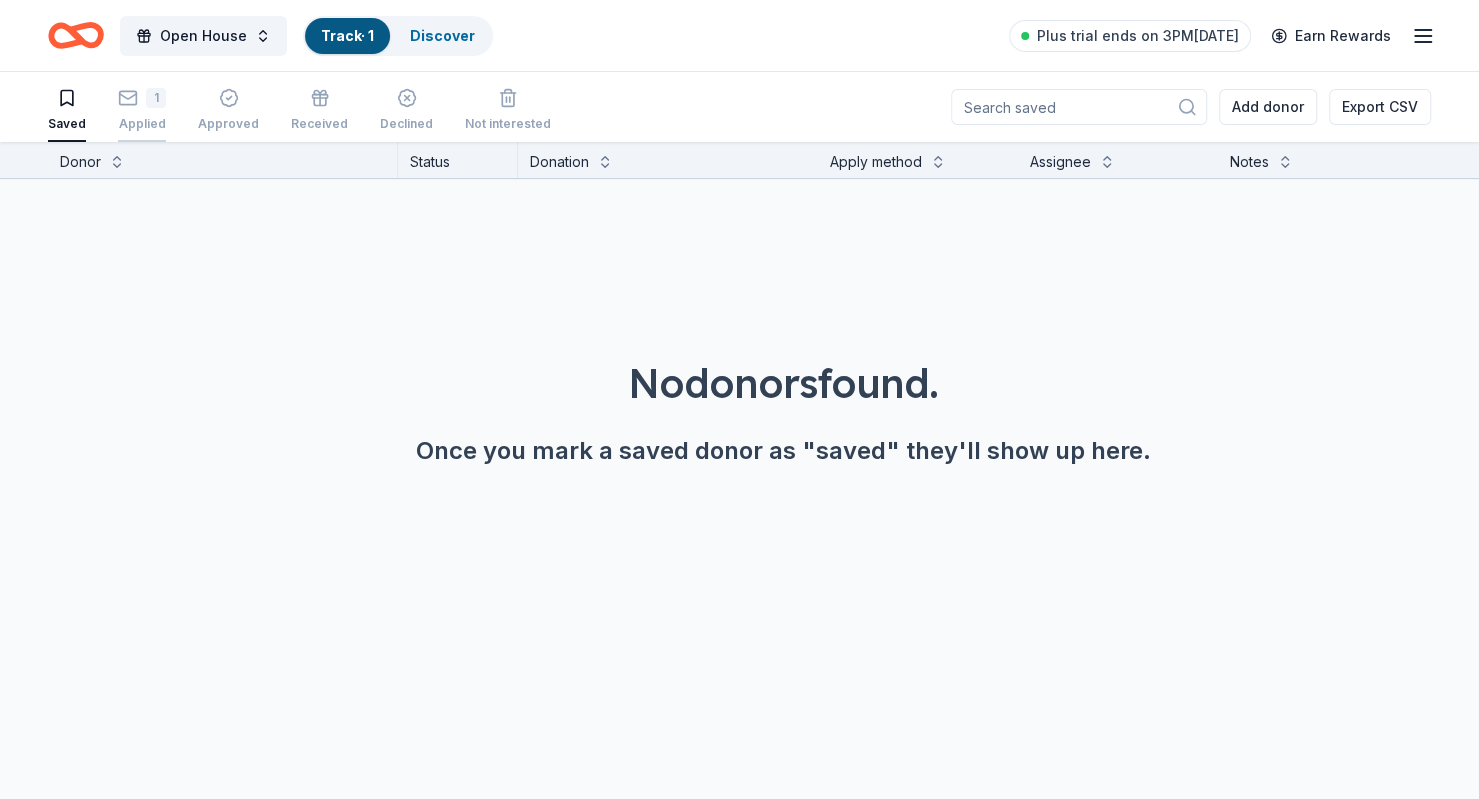 click on "1 Applied" at bounding box center [142, 110] 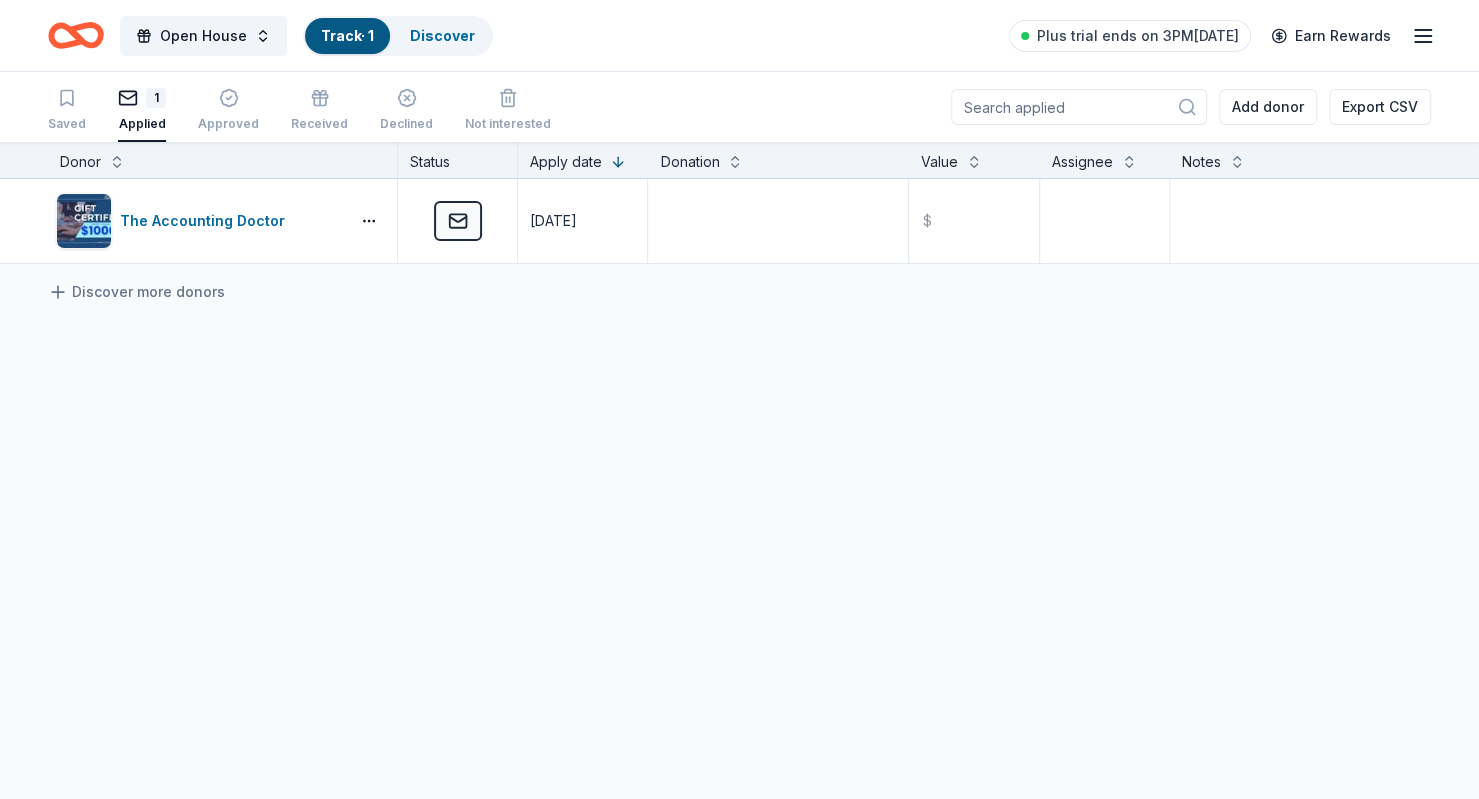 click 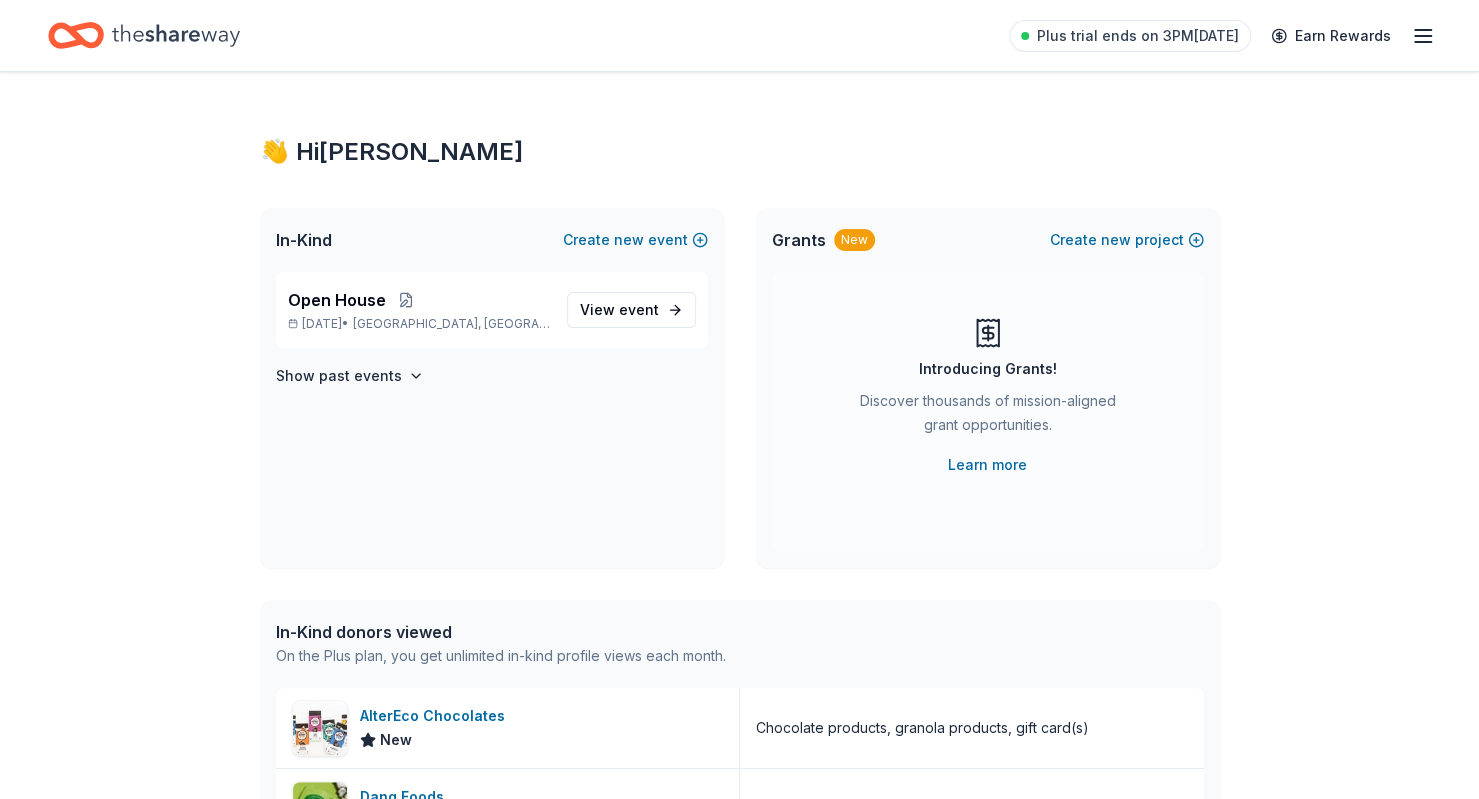 click 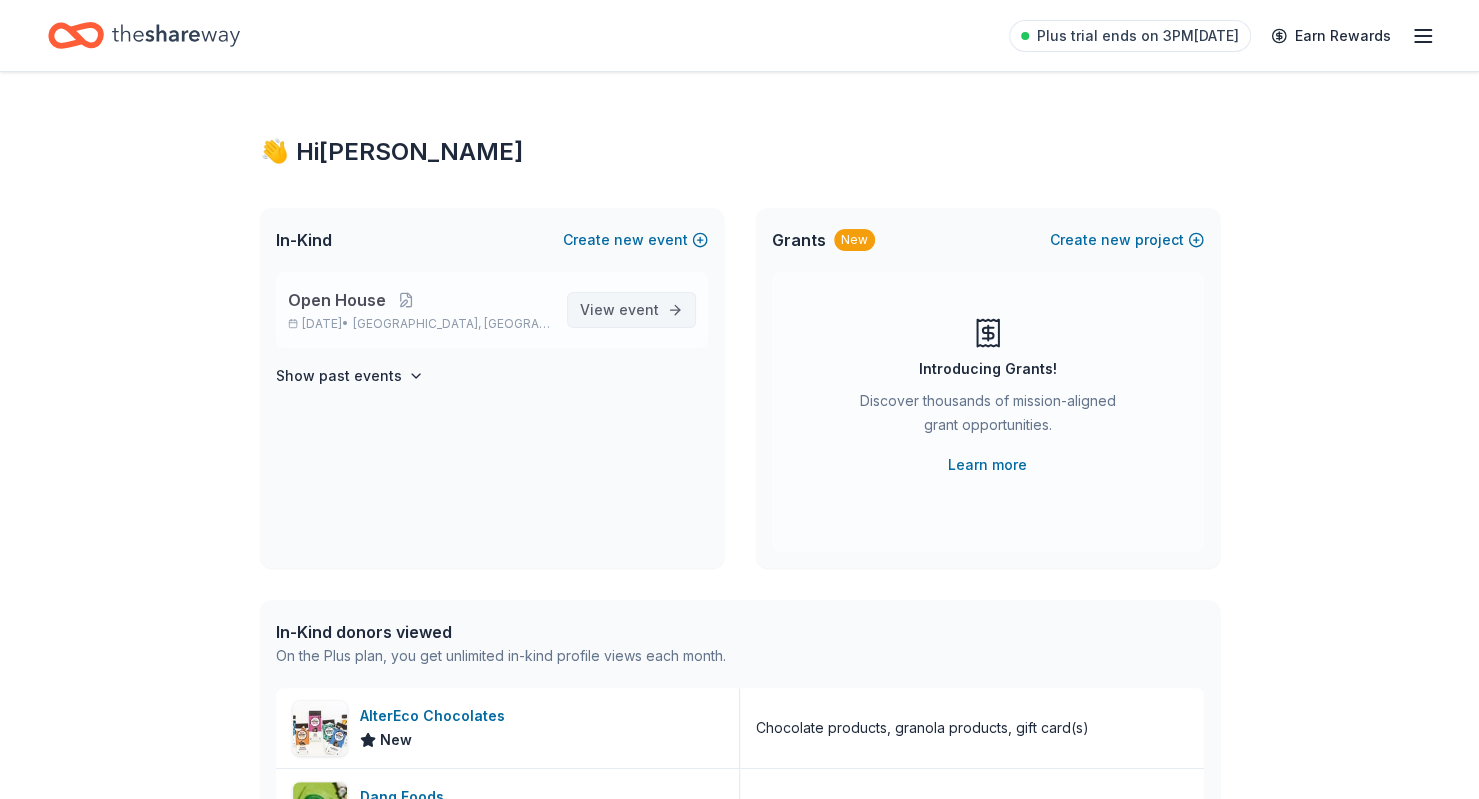 click on "View   event" at bounding box center [619, 310] 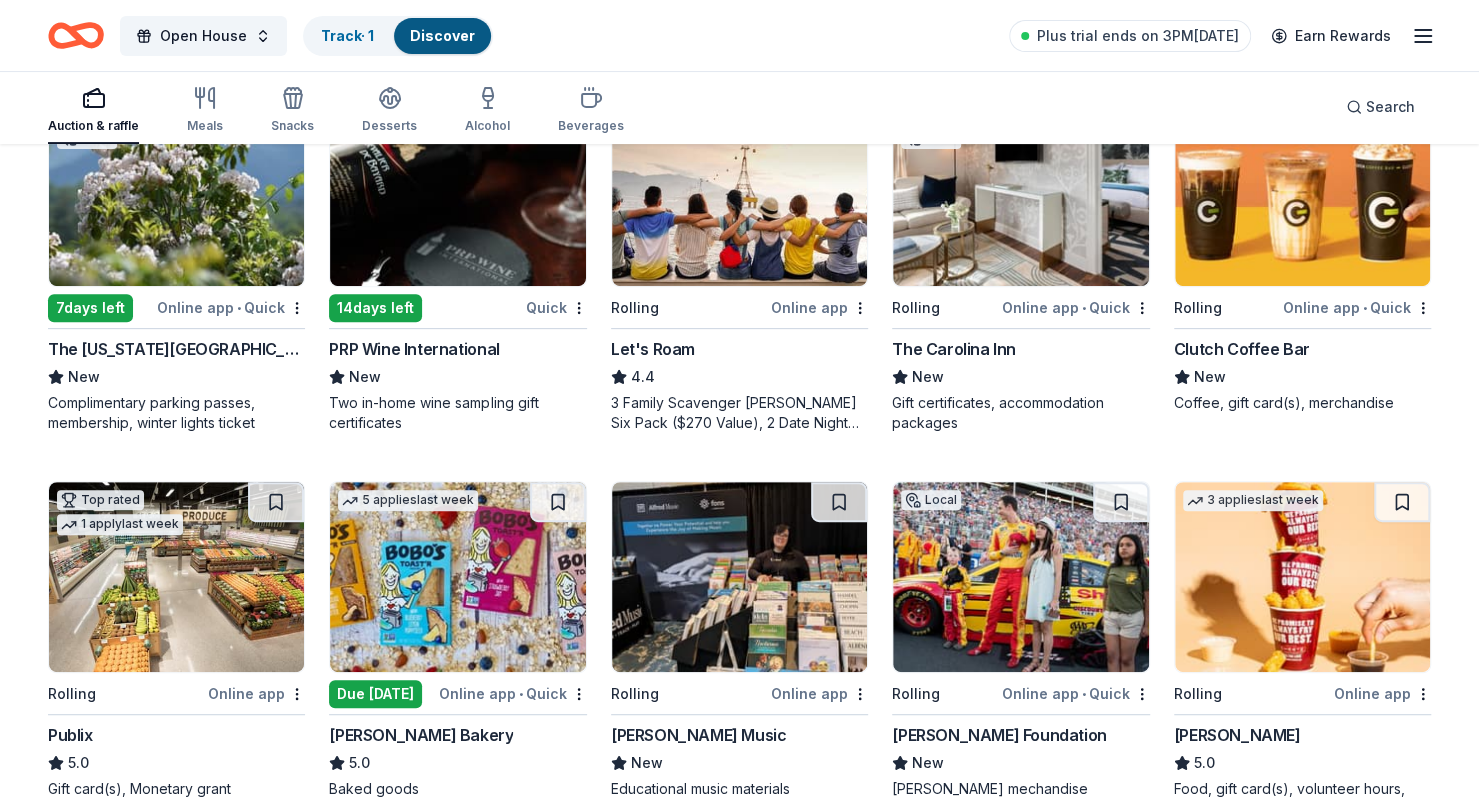 scroll, scrollTop: 274, scrollLeft: 0, axis: vertical 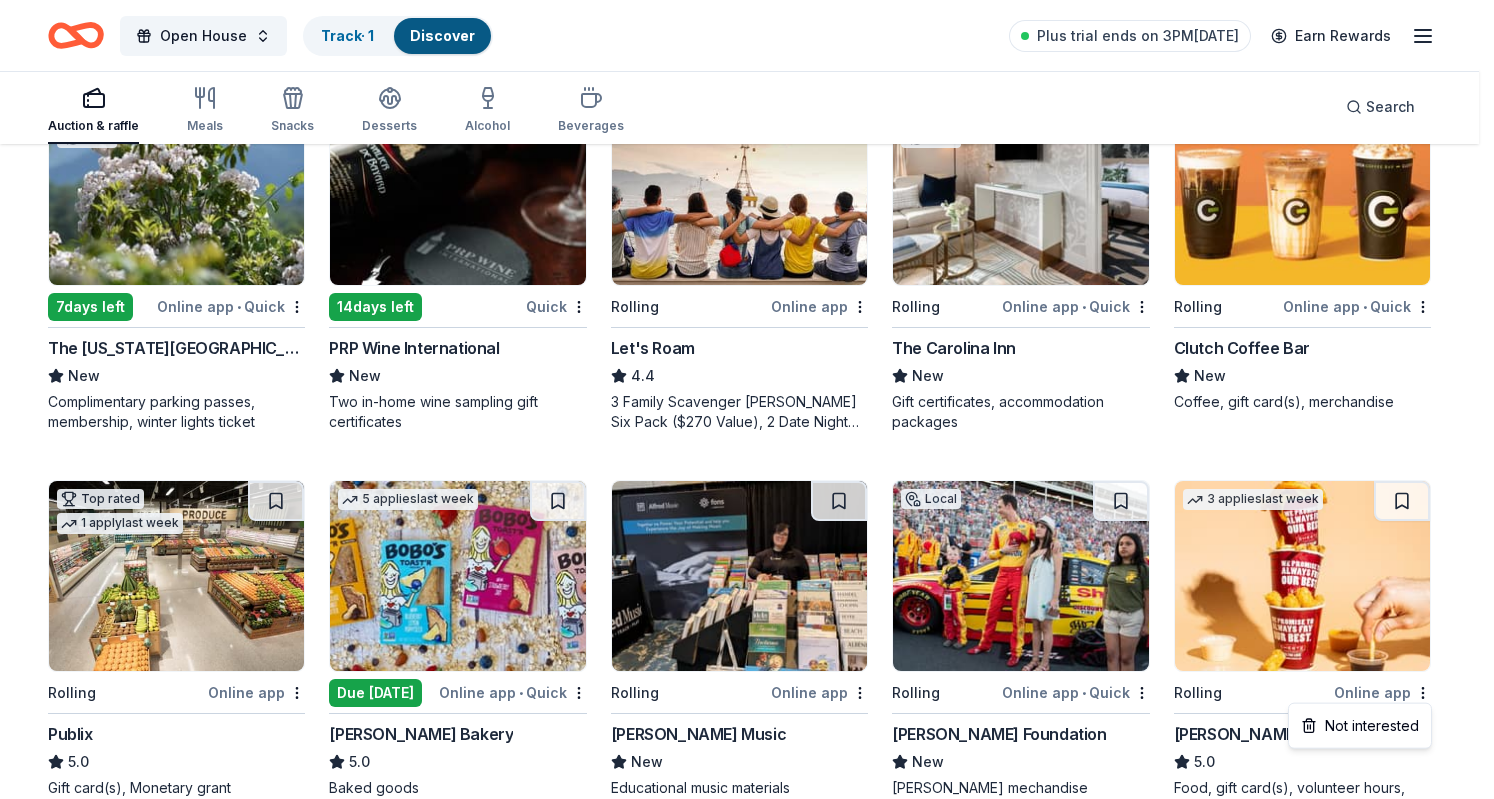 click on "Open House Track  · 1 Discover Plus trial ends on 3PM, 7/22 Earn Rewards Auction & raffle Meals Snacks Desserts Alcohol Beverages Search 139 results  in  Mooresville, NC Application deadlines 12  this month 2  in August 76  passed 1   apply  last week Local 7  days left Online app • Quick The North Carolina Arboretum New Complimentary parking passes, membership, winter lights ticket 14   applies  last week 14  days left Quick PRP Wine International New Two in-home wine sampling gift certificates 6   applies  last week Rolling Online app Let's Roam 4.4 3 Family Scavenger Hunt Six Pack ($270 Value), 2 Date Night Scavenger Hunt Two Pack ($130 Value) 1   apply  last week Local Rolling Online app • Quick The Carolina Inn New Gift certificates, accommodation packages Local Rolling Online app • Quick Clutch Coffee Bar New Coffee, gift card(s), merchandise Top rated 1   apply  last week Rolling Online app Publix 5.0 Gift card(s), Monetary grant 5   applies  last week Due today Online app • Quick 5.0 Rolling" at bounding box center [747, 125] 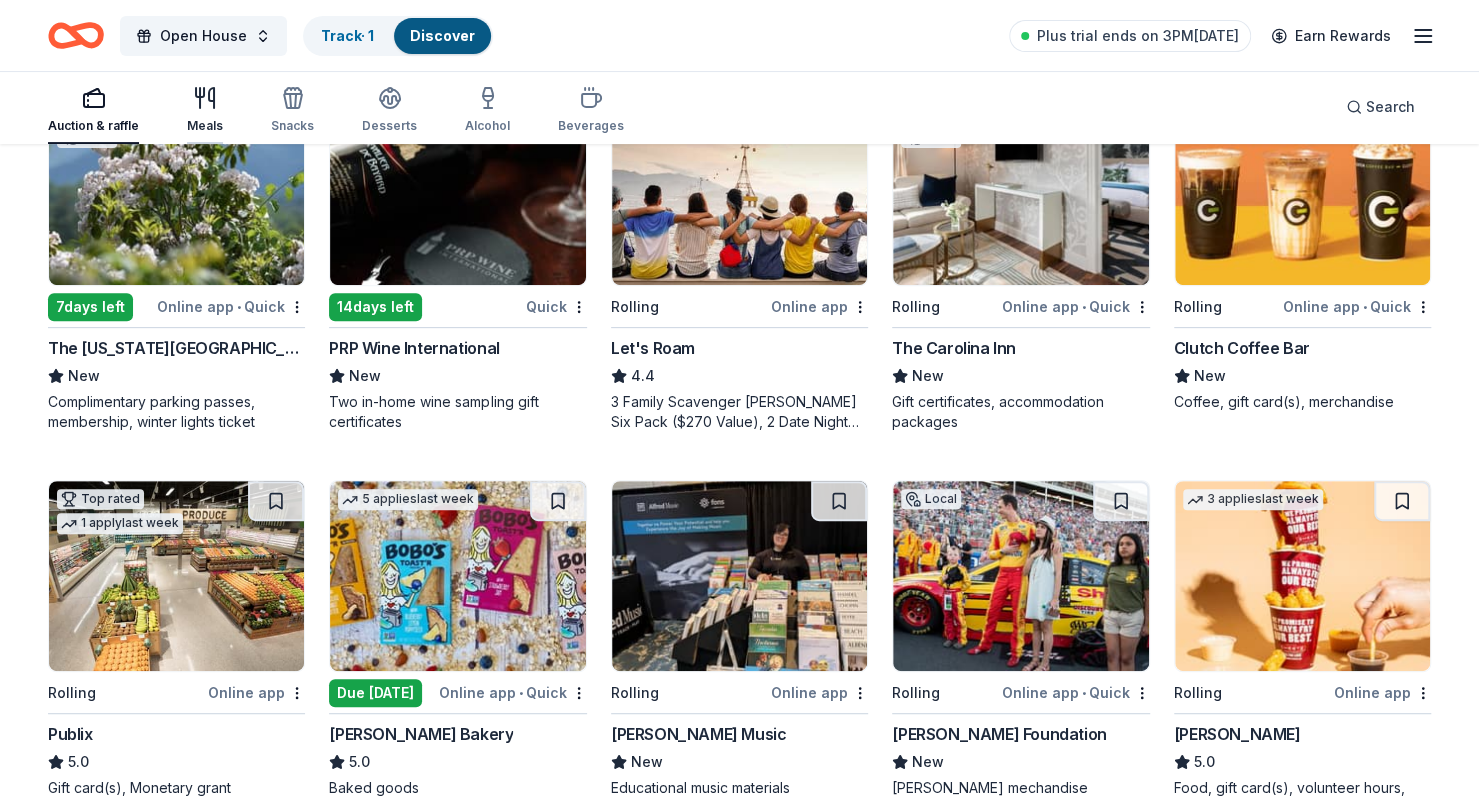 click 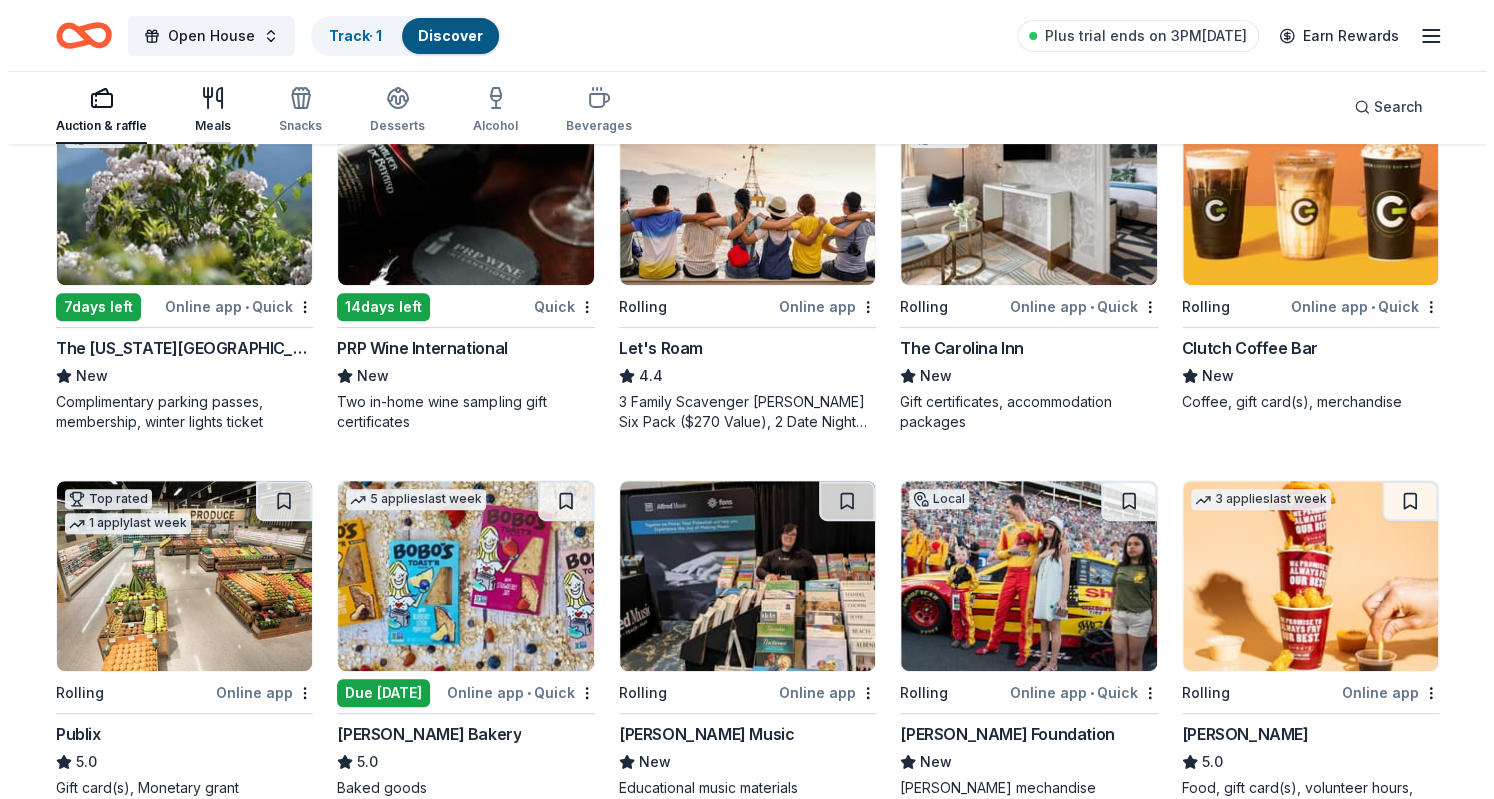 scroll, scrollTop: 0, scrollLeft: 0, axis: both 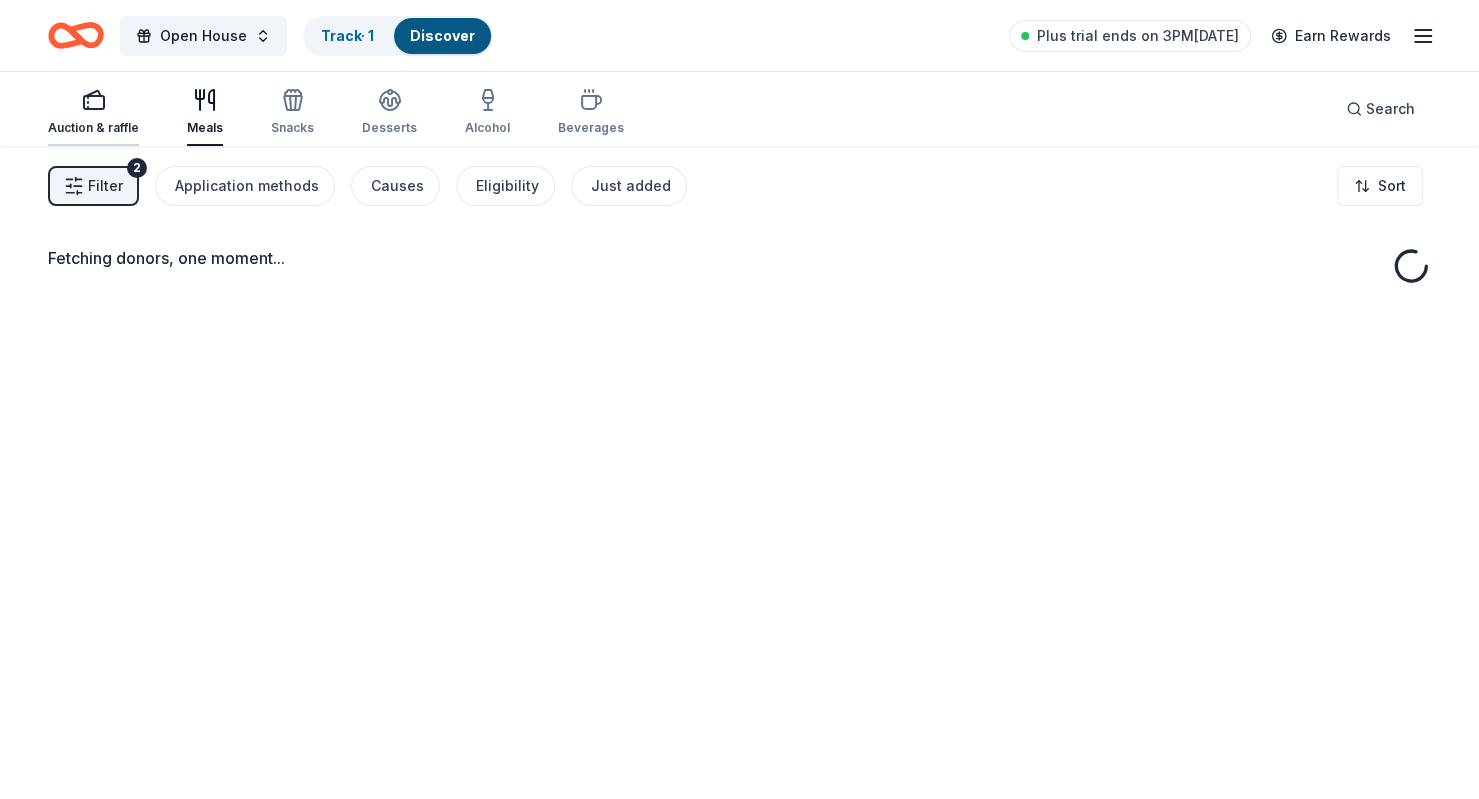 click on "Auction & raffle" at bounding box center (93, 128) 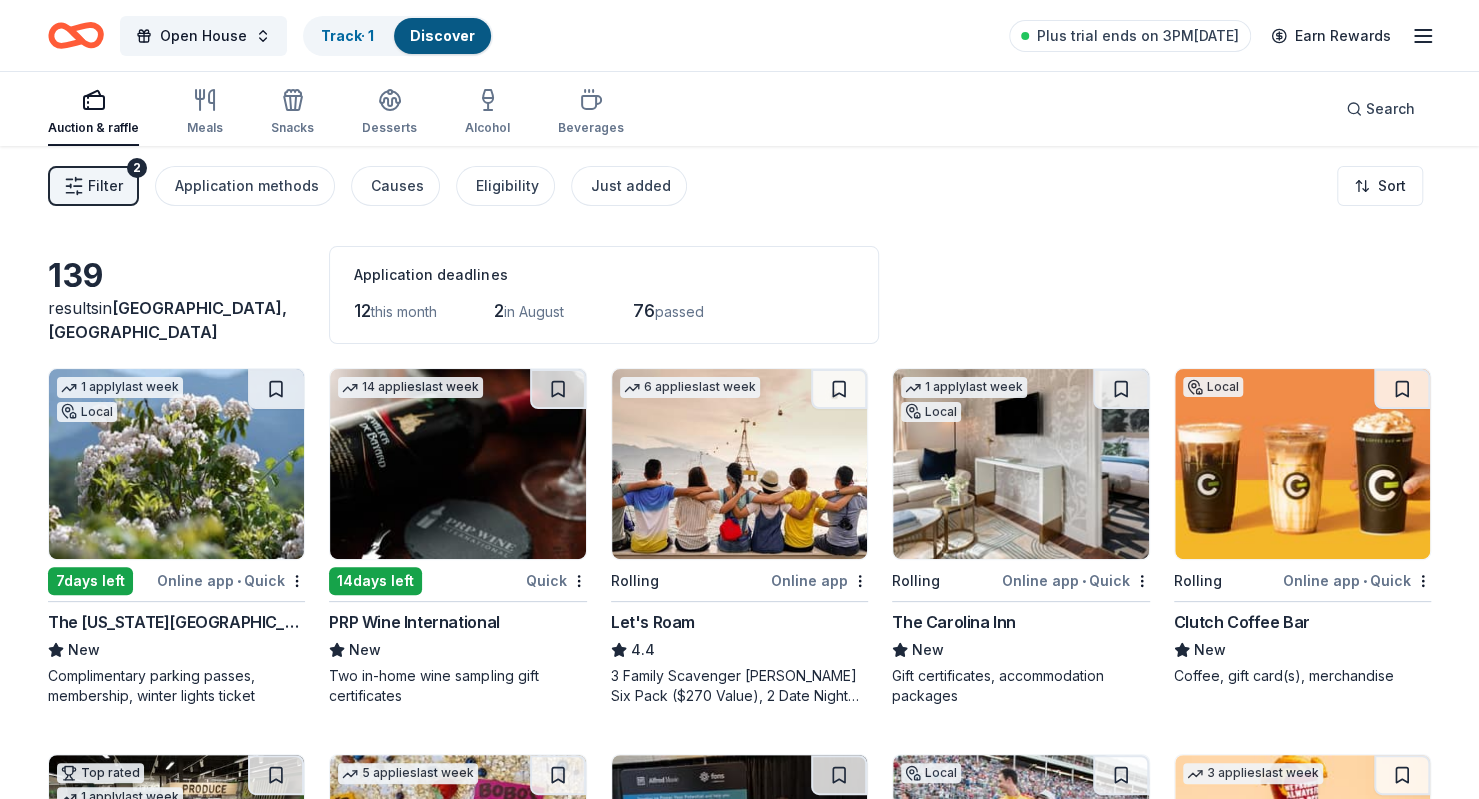 click 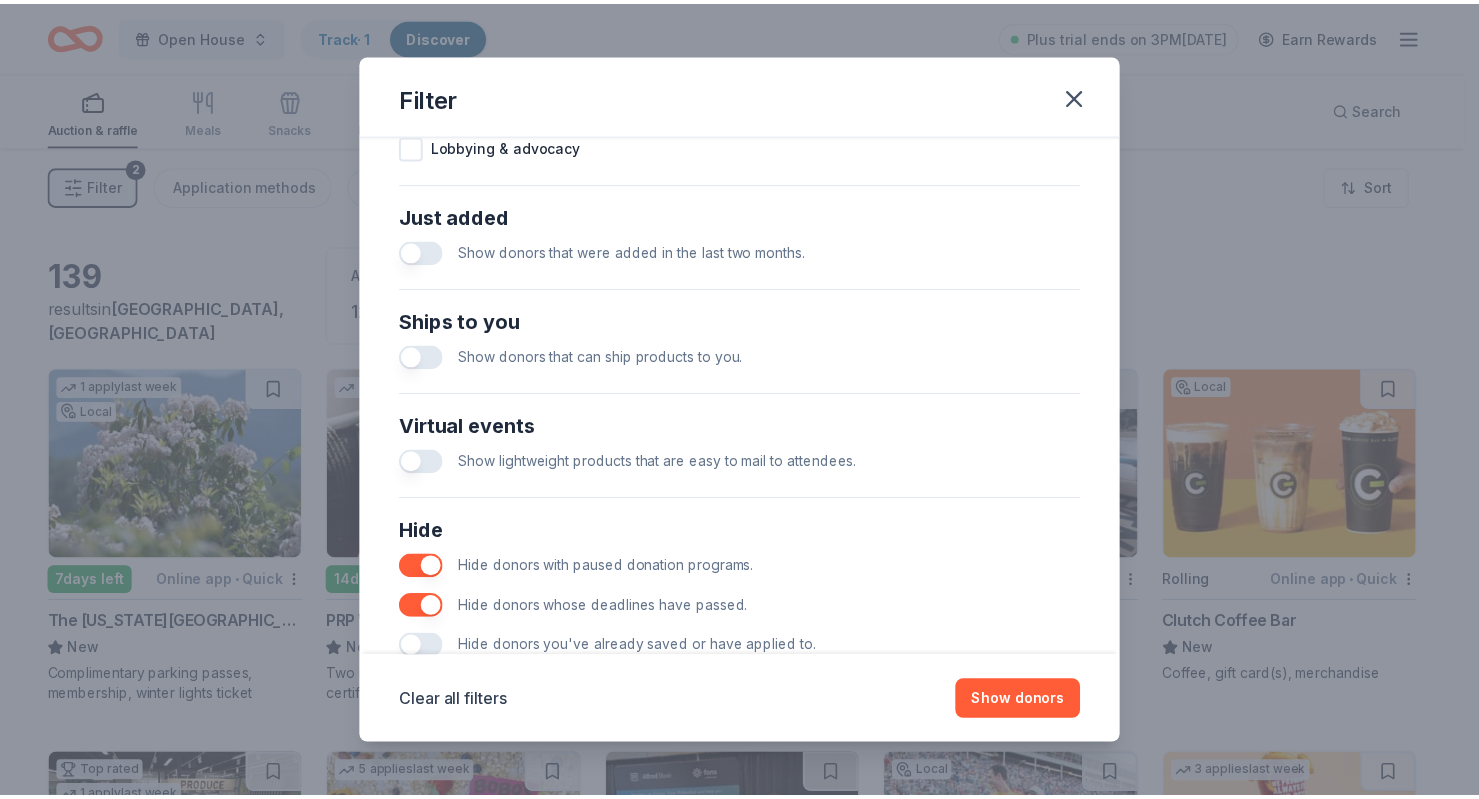 scroll, scrollTop: 794, scrollLeft: 0, axis: vertical 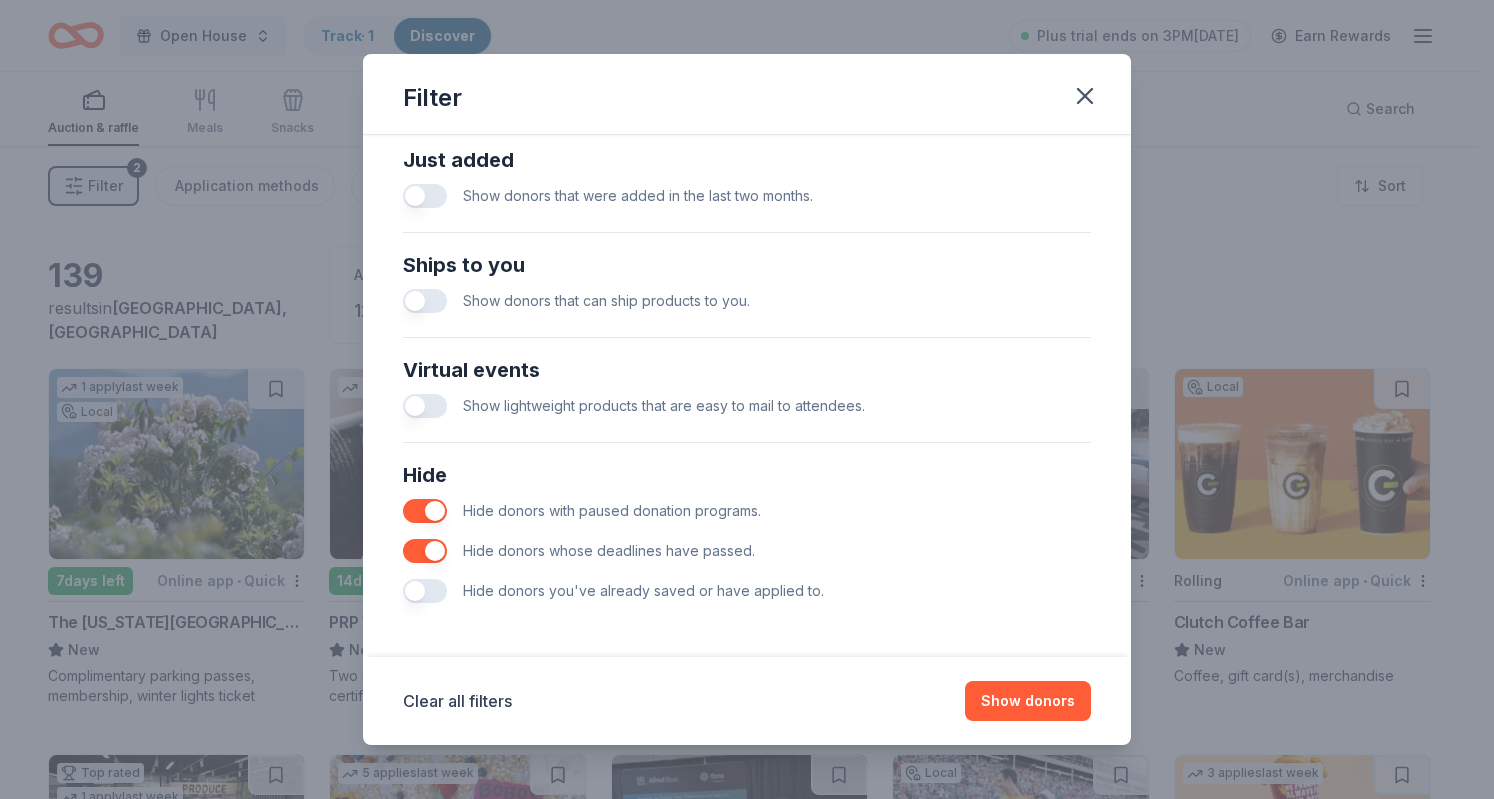 click at bounding box center (425, 591) 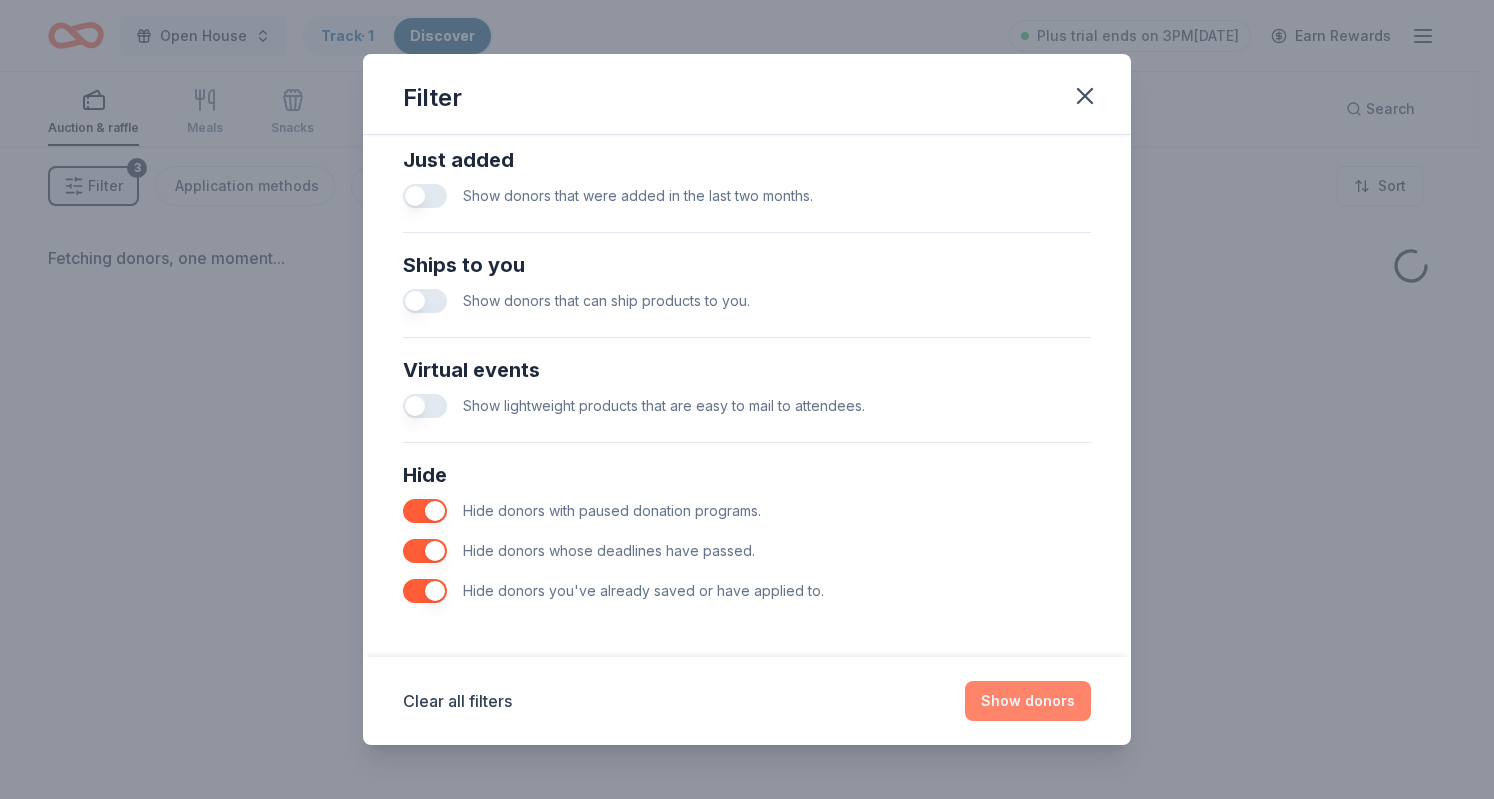 click on "Show    donors" at bounding box center (1028, 701) 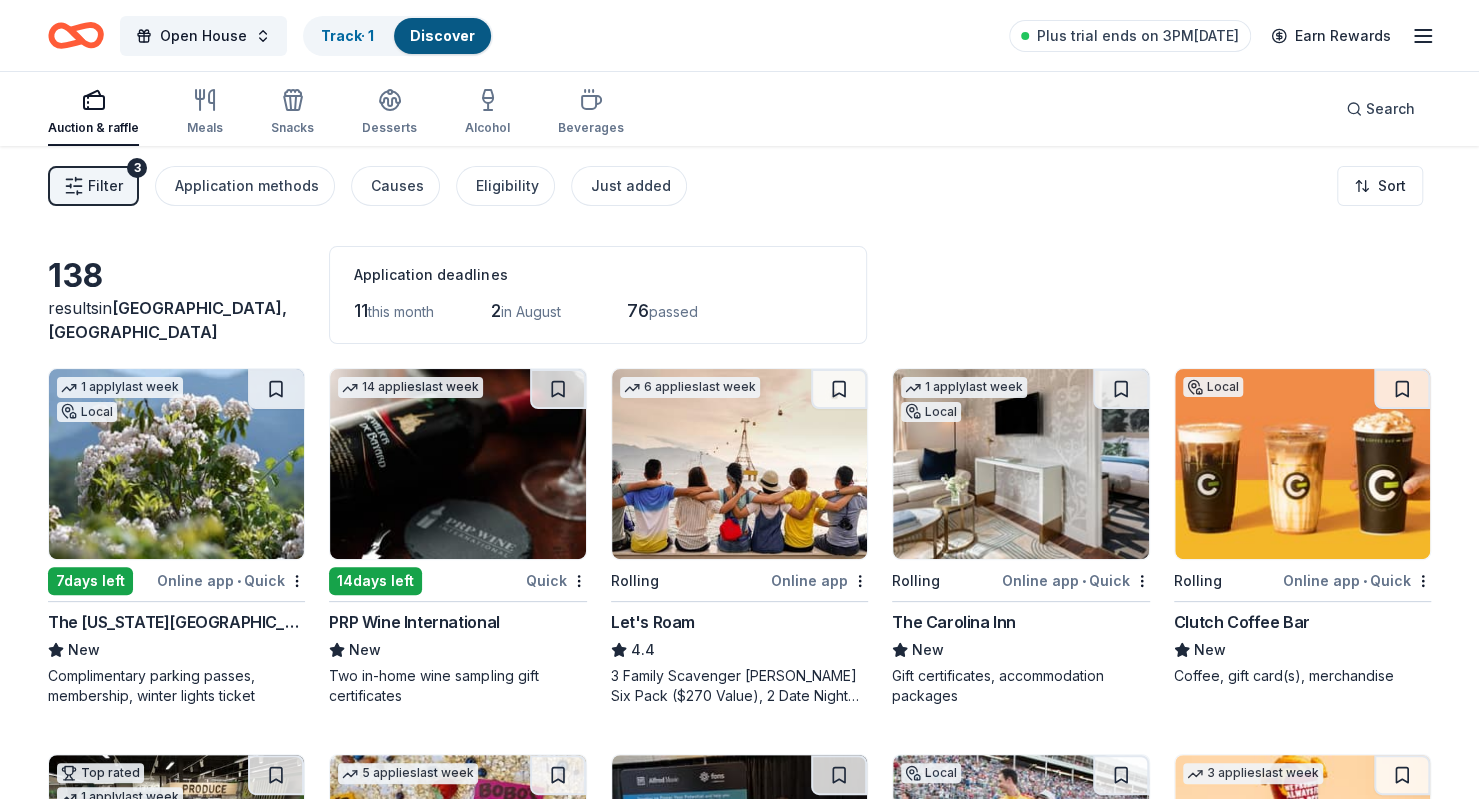 click on "Complimentary parking passes, membership, winter lights ticket" at bounding box center [176, 686] 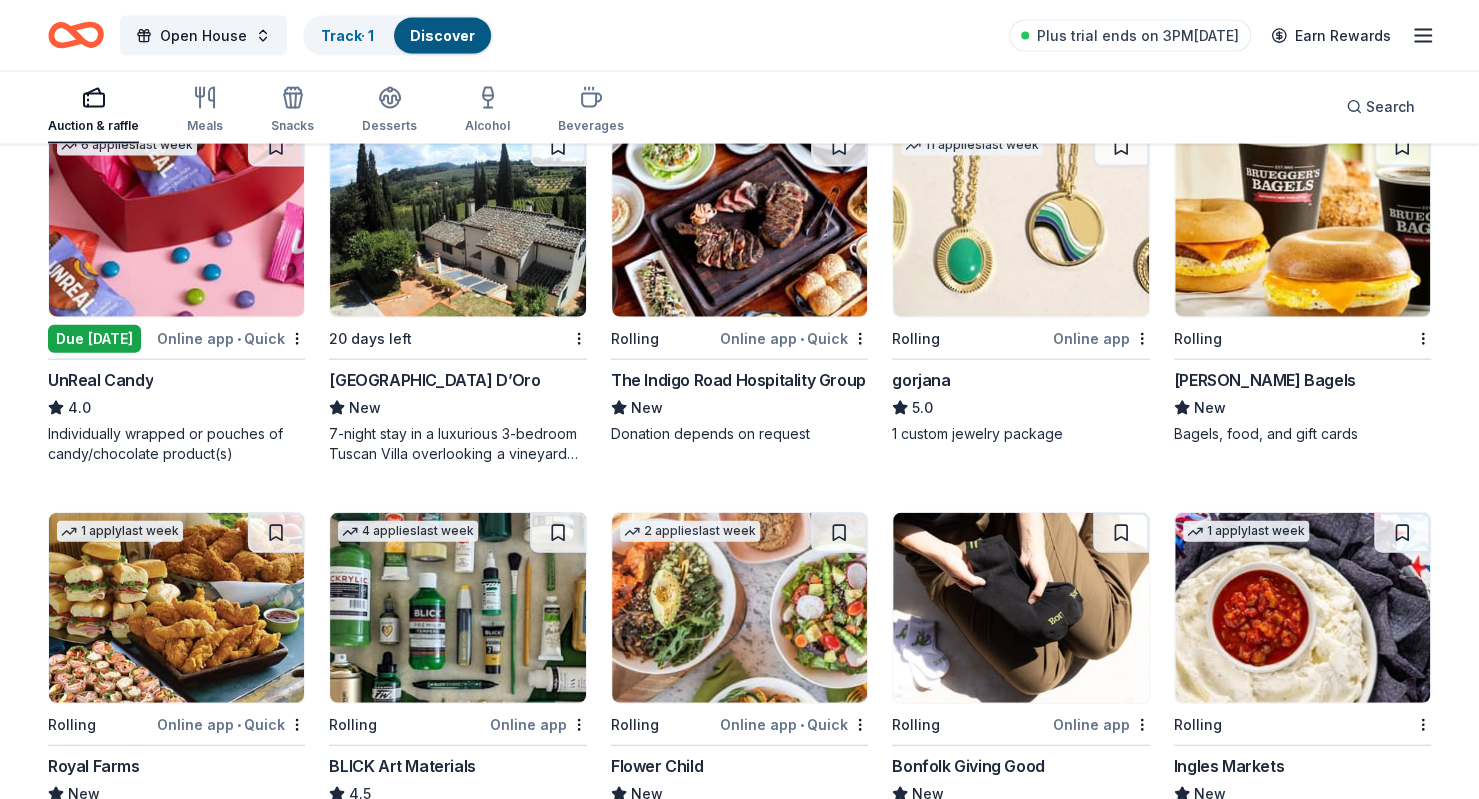 scroll, scrollTop: 2539, scrollLeft: 0, axis: vertical 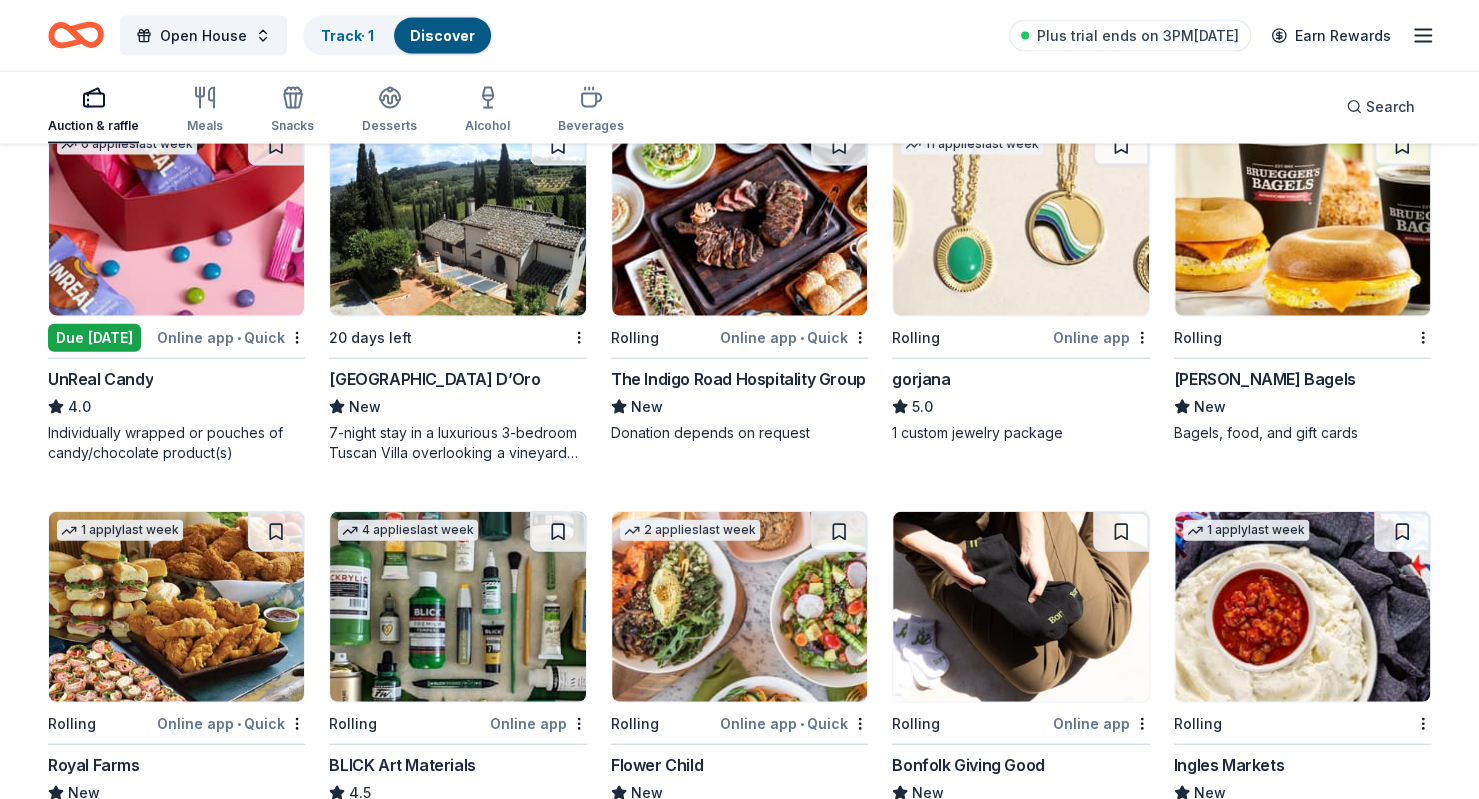 click at bounding box center [176, 221] 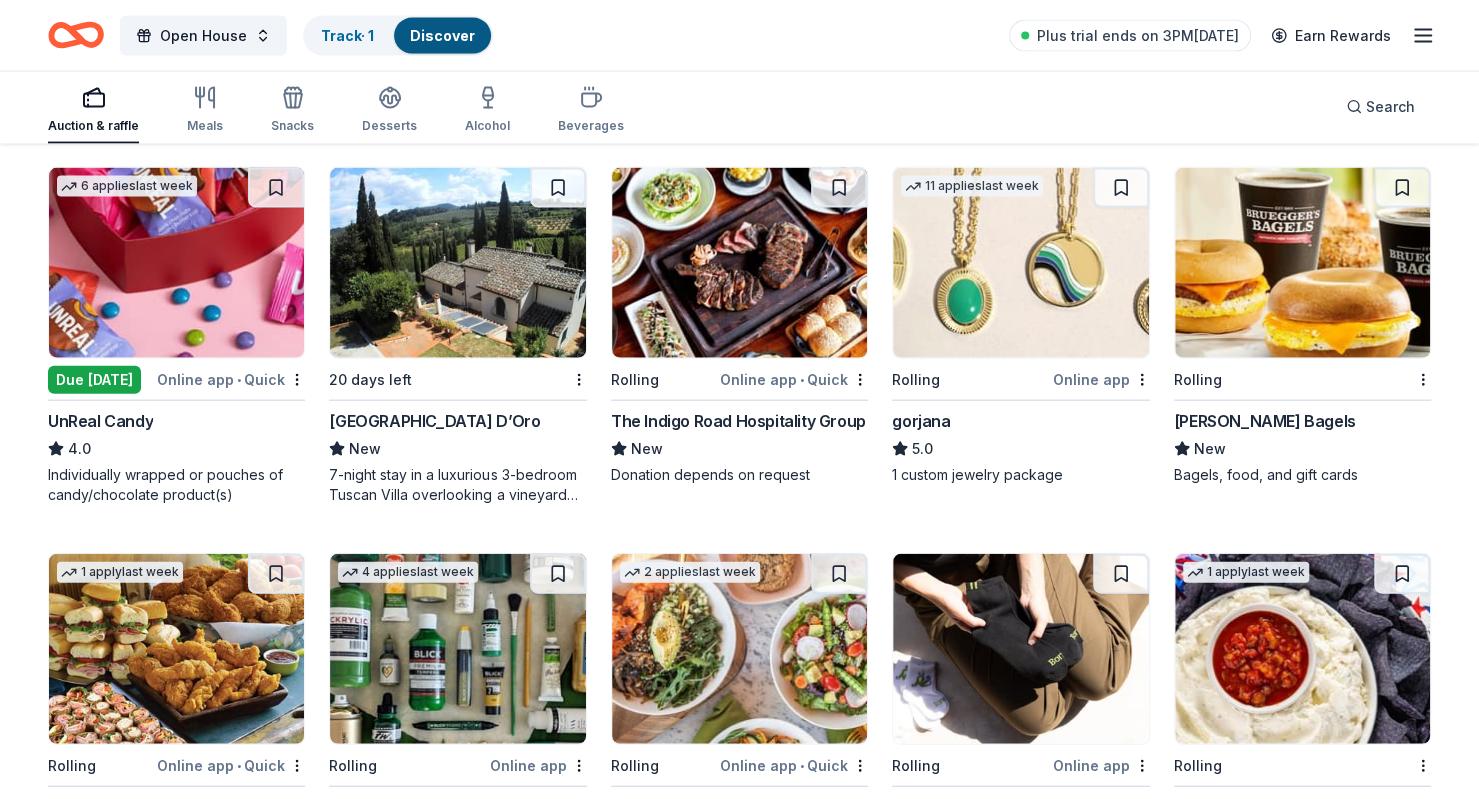 scroll, scrollTop: 2498, scrollLeft: 0, axis: vertical 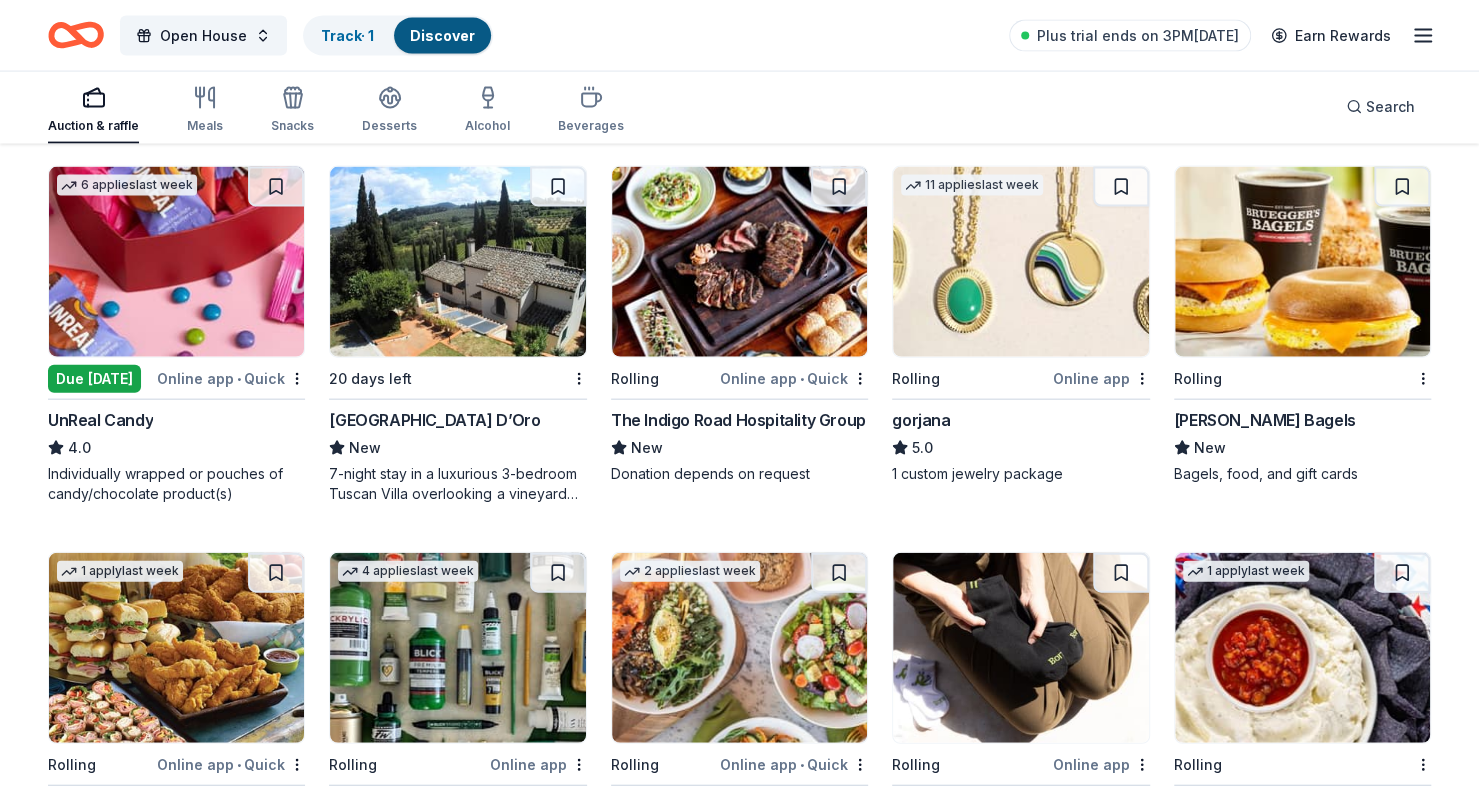 click on "Bruegger's Bagels" at bounding box center [1265, 420] 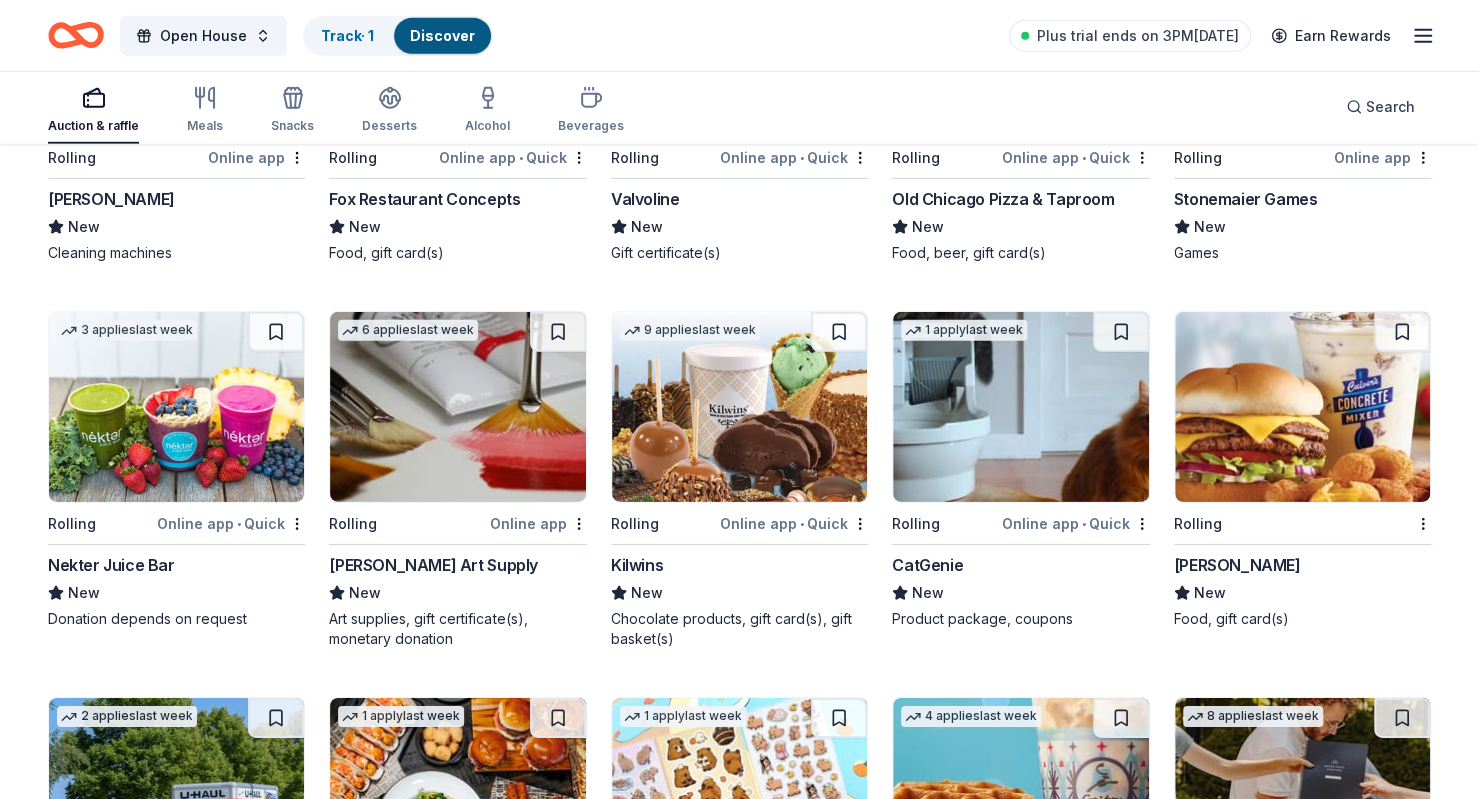 scroll, scrollTop: 3496, scrollLeft: 0, axis: vertical 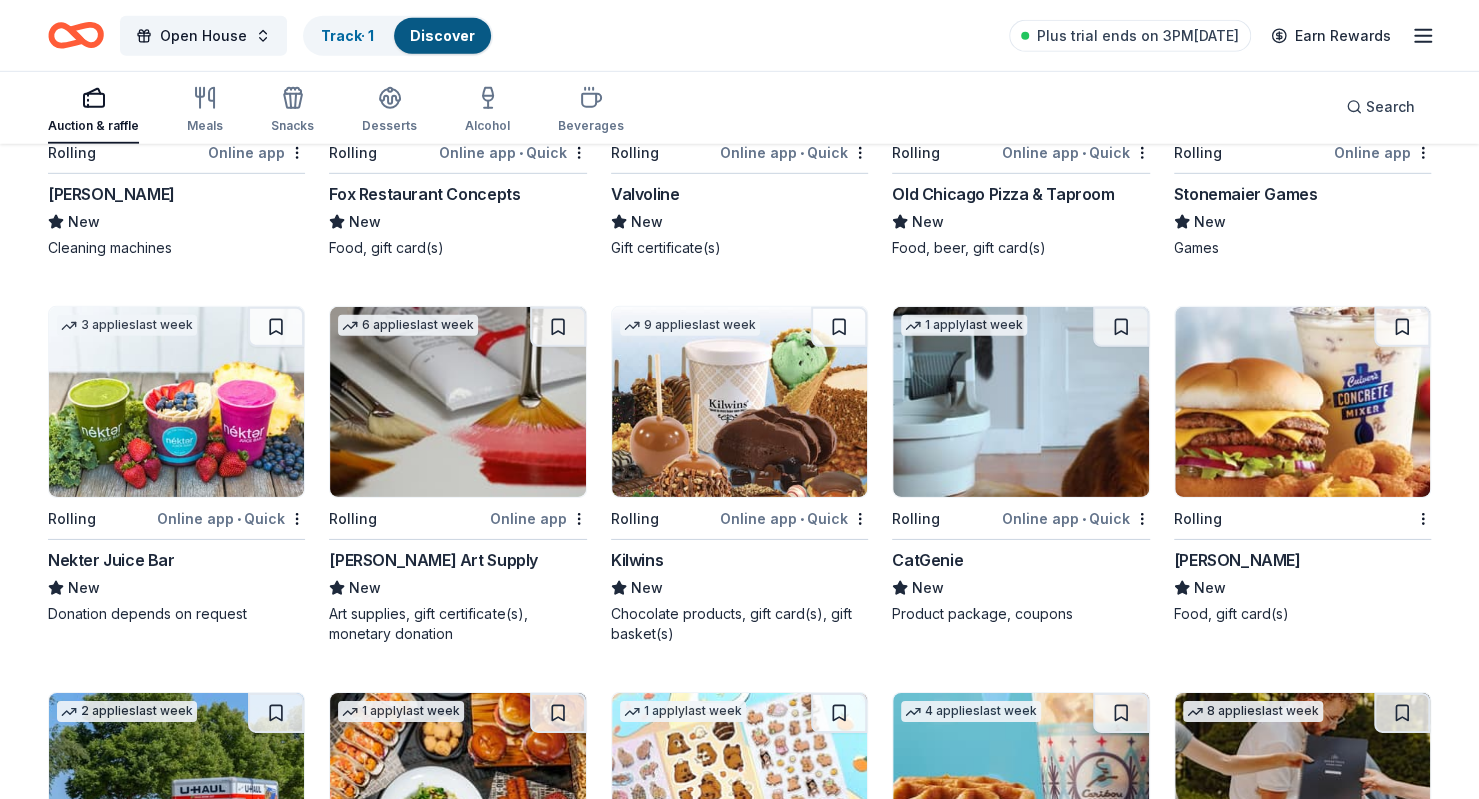 click at bounding box center [176, 402] 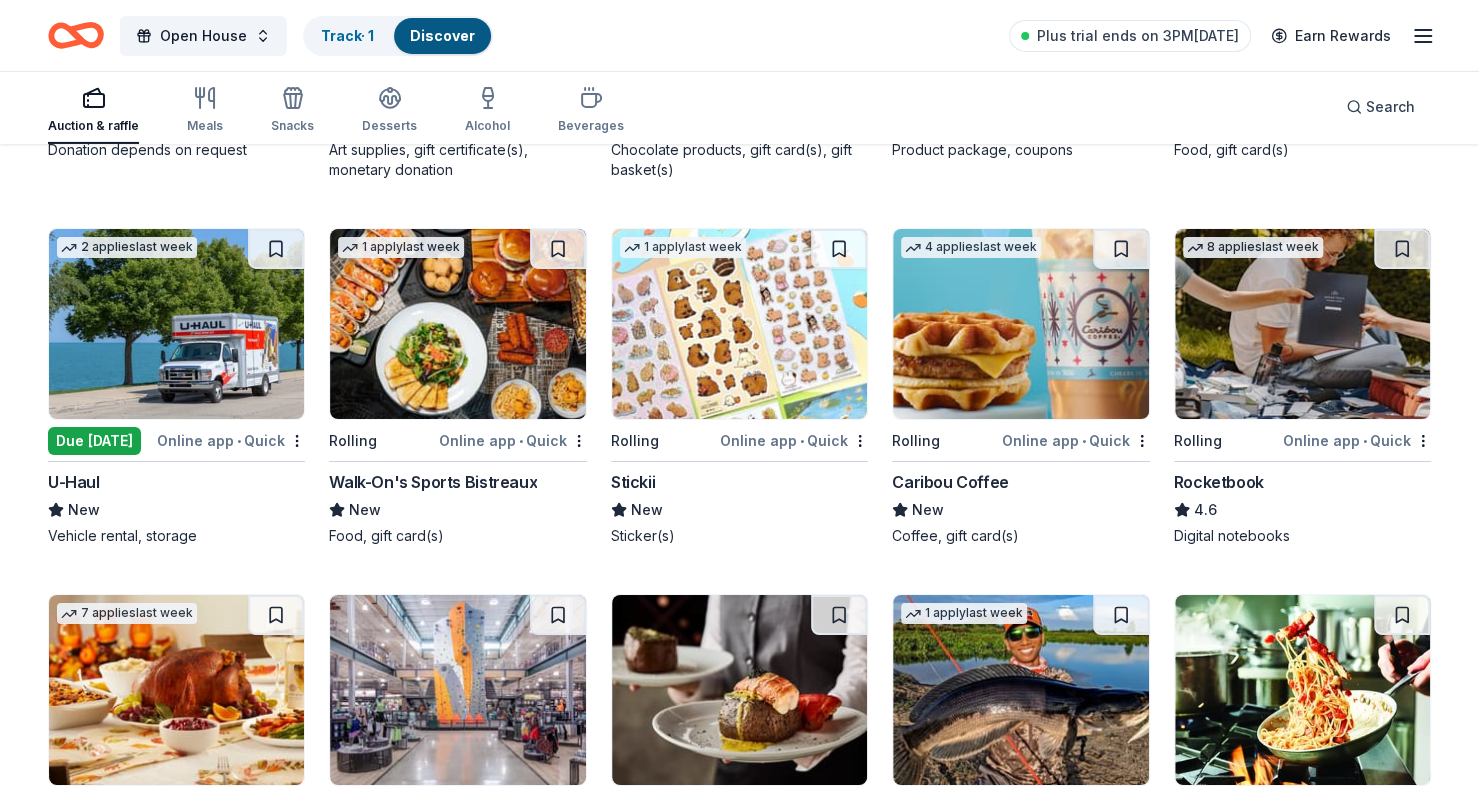 scroll, scrollTop: 3961, scrollLeft: 0, axis: vertical 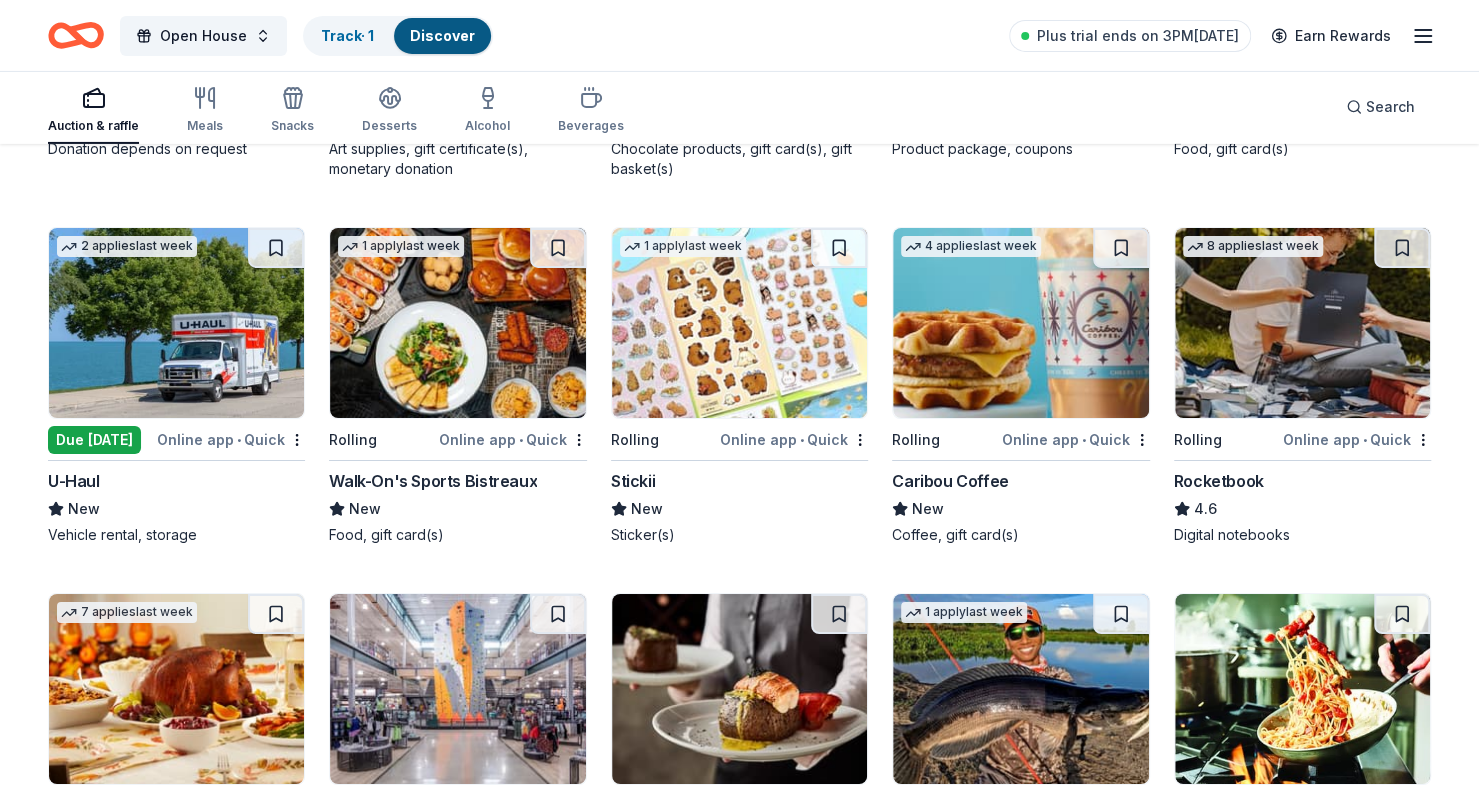 click at bounding box center [739, 323] 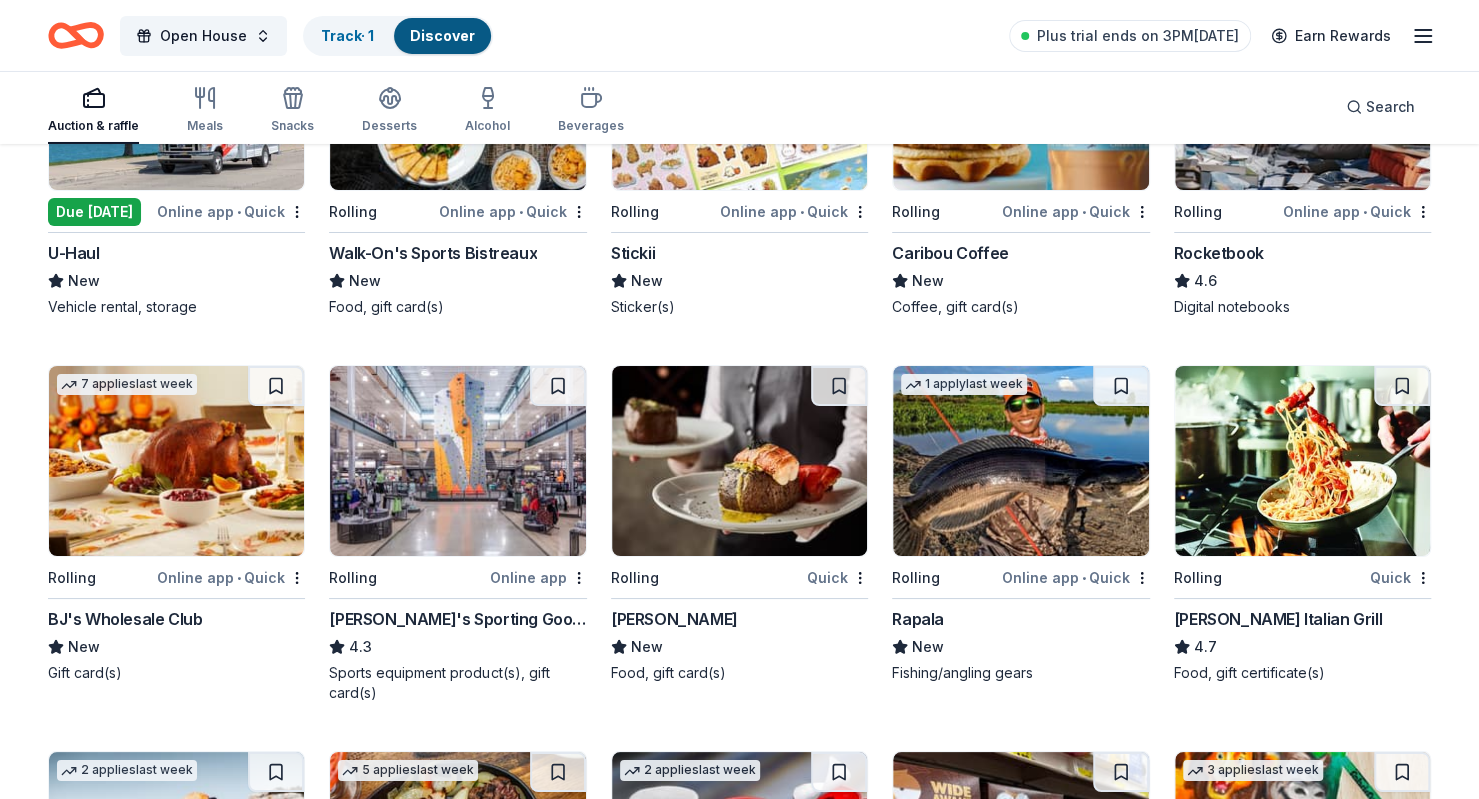 scroll, scrollTop: 4148, scrollLeft: 0, axis: vertical 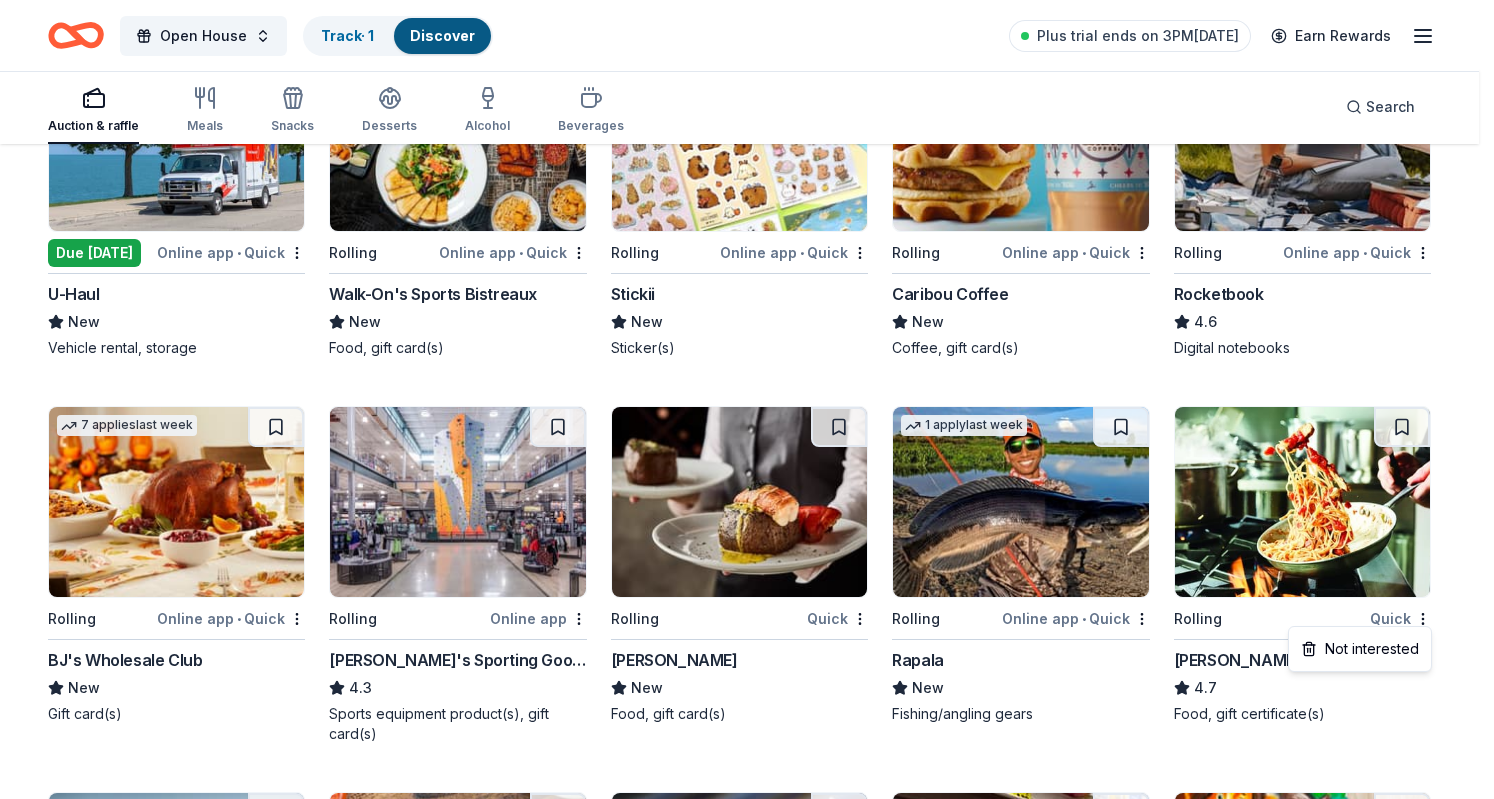click on "Open House Track  · 1 Discover Plus trial ends on 3PM, 7/22 Earn Rewards Auction & raffle Meals Snacks Desserts Alcohol Beverages Search Filter 3 Application methods Causes Eligibility Just added Sort 138 results  in  Mooresville, NC Application deadlines 11  this month 2  in August 76  passed 1   apply  last week Local 7  days left Online app • Quick The North Carolina Arboretum New Complimentary parking passes, membership, winter lights ticket 14   applies  last week 14  days left Quick PRP Wine International New Two in-home wine sampling gift certificates 6   applies  last week Rolling Online app Let's Roam 4.4 3 Family Scavenger Hunt Six Pack ($270 Value), 2 Date Night Scavenger Hunt Two Pack ($130 Value) 1   apply  last week Local Rolling Online app • Quick The Carolina Inn New Gift certificates, accommodation packages Local Rolling Online app • Quick Clutch Coffee Bar New Coffee, gift card(s), merchandise Top rated 1   apply  last week Rolling Online app Publix 5.0 Gift card(s), Monetary grant 5" at bounding box center [747, -3749] 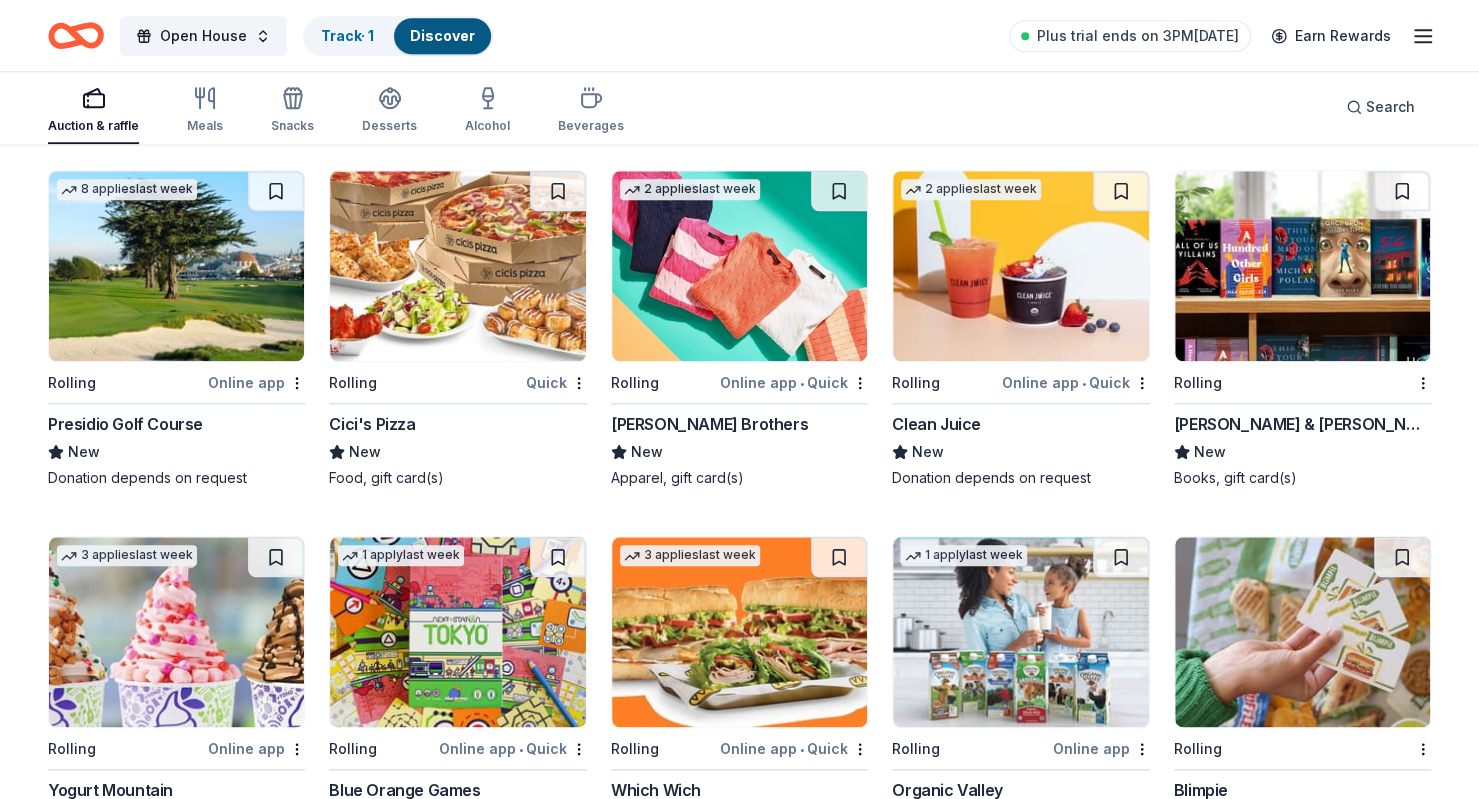 scroll, scrollTop: 5520, scrollLeft: 0, axis: vertical 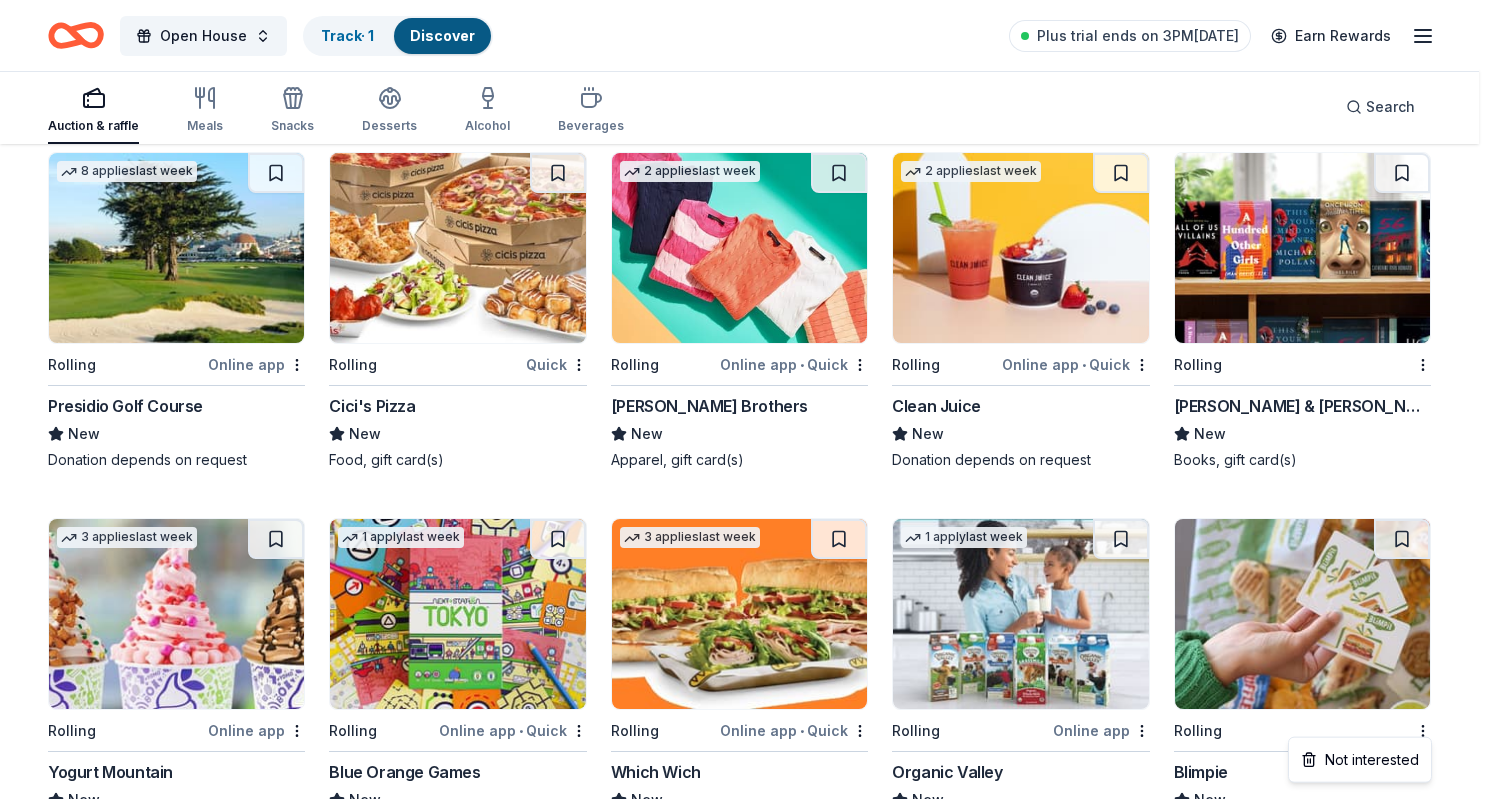 click on "Open House Track  · 1 Discover Plus trial ends on 3PM, 7/22 Earn Rewards Auction & raffle Meals Snacks Desserts Alcohol Beverages Search 138 results  in  Mooresville, NC Application deadlines 11  this month 2  in August 76  passed 1   apply  last week Local 7  days left Online app • Quick The North Carolina Arboretum New Complimentary parking passes, membership, winter lights ticket 14   applies  last week 14  days left Quick PRP Wine International New Two in-home wine sampling gift certificates 6   applies  last week Rolling Online app Let's Roam 4.4 3 Family Scavenger Hunt Six Pack ($270 Value), 2 Date Night Scavenger Hunt Two Pack ($130 Value) 1   apply  last week Local Rolling Online app • Quick The Carolina Inn New Gift certificates, accommodation packages Local Rolling Online app • Quick Clutch Coffee Bar New Coffee, gift card(s), merchandise Top rated 1   apply  last week Rolling Online app Publix 5.0 Gift card(s), Monetary grant 5   applies  last week Due today Online app • Quick 5.0 Rolling" at bounding box center (747, -5121) 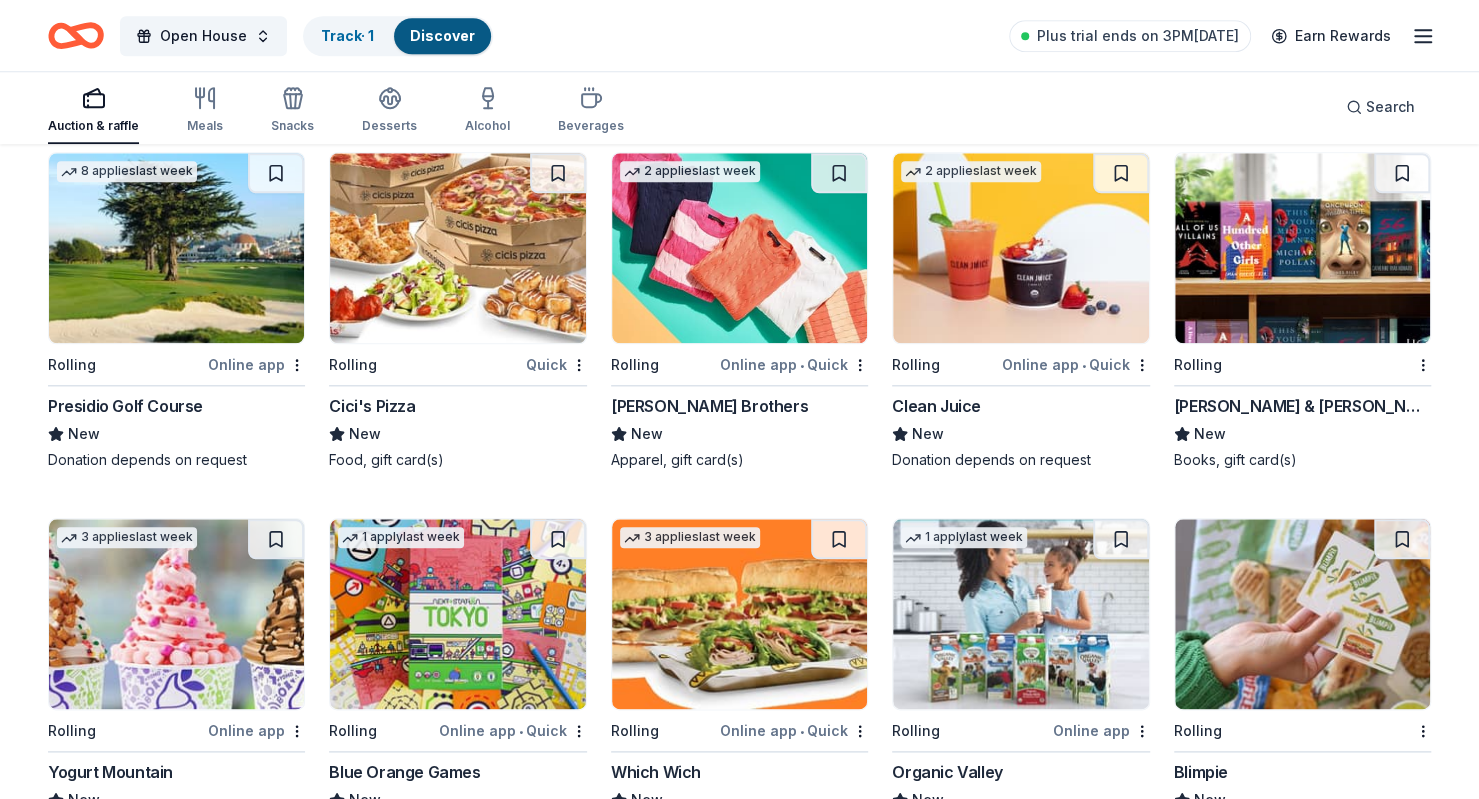 click on "Books, gift card(s)" at bounding box center [1302, 460] 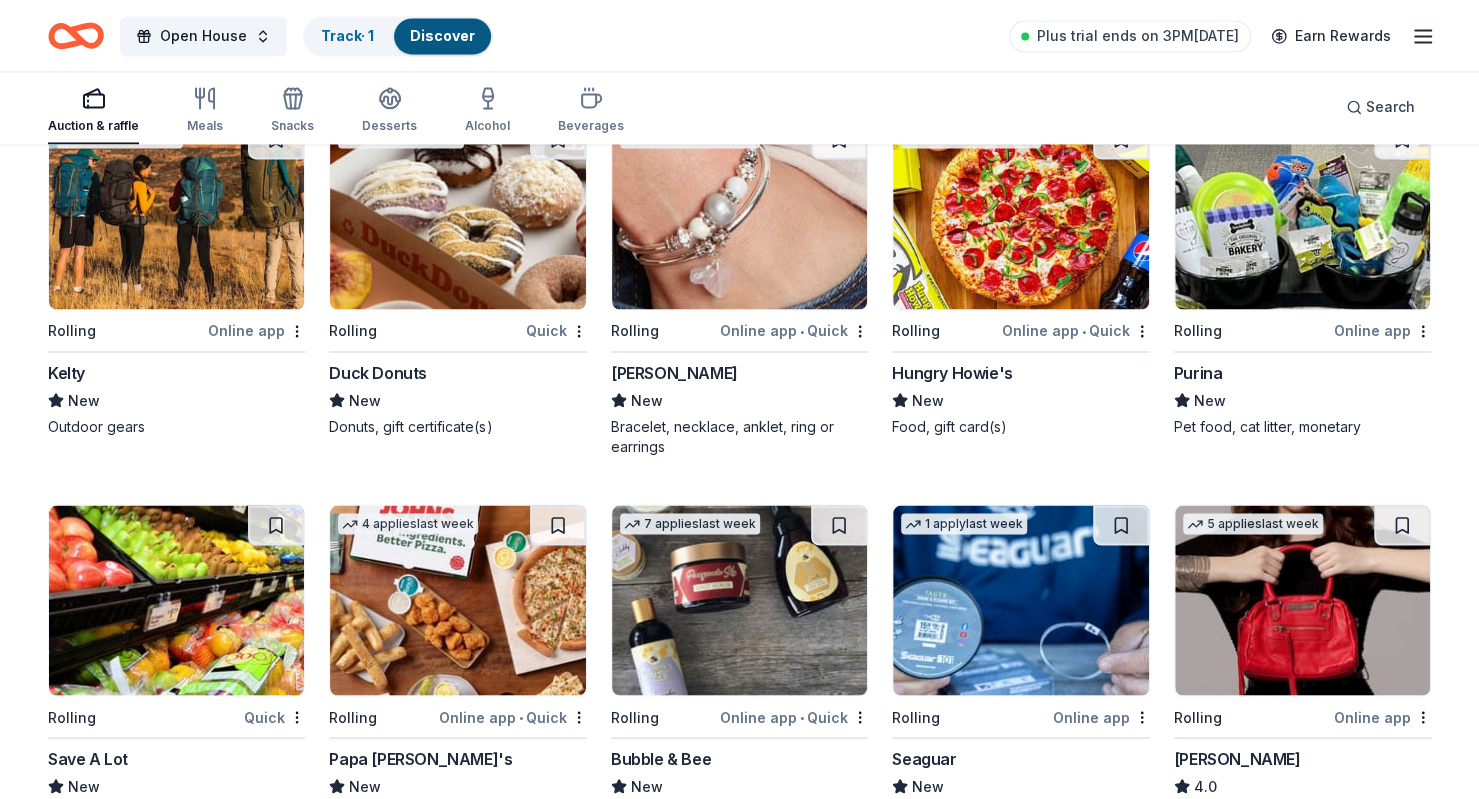 scroll, scrollTop: 6309, scrollLeft: 0, axis: vertical 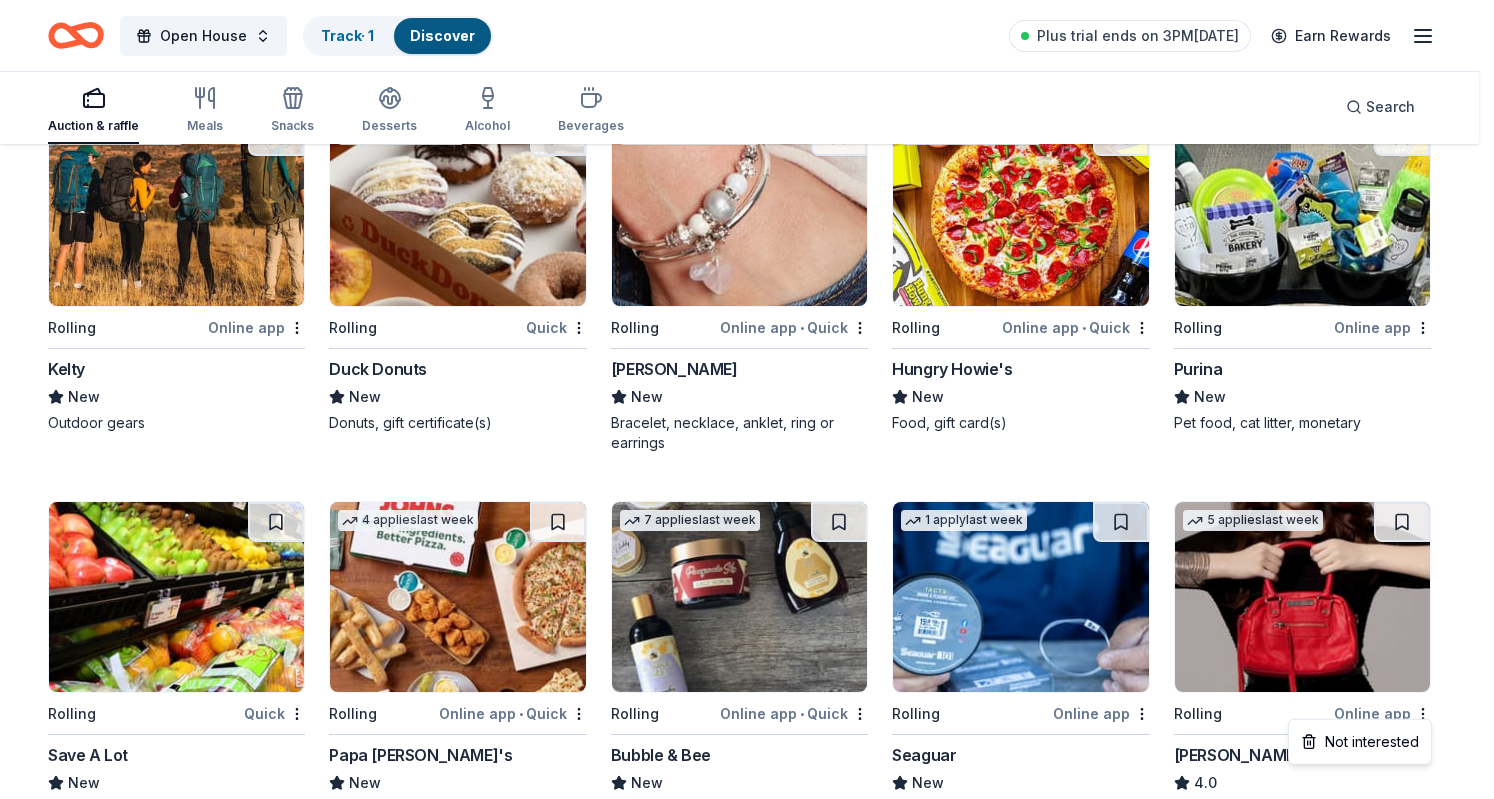 click on "Open House Track  · 1 Discover Plus trial ends on 3PM, 7/22 Earn Rewards Auction & raffle Meals Snacks Desserts Alcohol Beverages Search 138 results  in  Mooresville, NC Application deadlines 11  this month 2  in August 76  passed 1   apply  last week Local 7  days left Online app • Quick The North Carolina Arboretum New Complimentary parking passes, membership, winter lights ticket 14   applies  last week 14  days left Quick PRP Wine International New Two in-home wine sampling gift certificates 6   applies  last week Rolling Online app Let's Roam 4.4 3 Family Scavenger Hunt Six Pack ($270 Value), 2 Date Night Scavenger Hunt Two Pack ($130 Value) 1   apply  last week Local Rolling Online app • Quick The Carolina Inn New Gift certificates, accommodation packages Local Rolling Online app • Quick Clutch Coffee Bar New Coffee, gift card(s), merchandise Top rated 1   apply  last week Rolling Online app Publix 5.0 Gift card(s), Monetary grant 5   applies  last week Due today Online app • Quick 5.0 Rolling" at bounding box center (747, -5910) 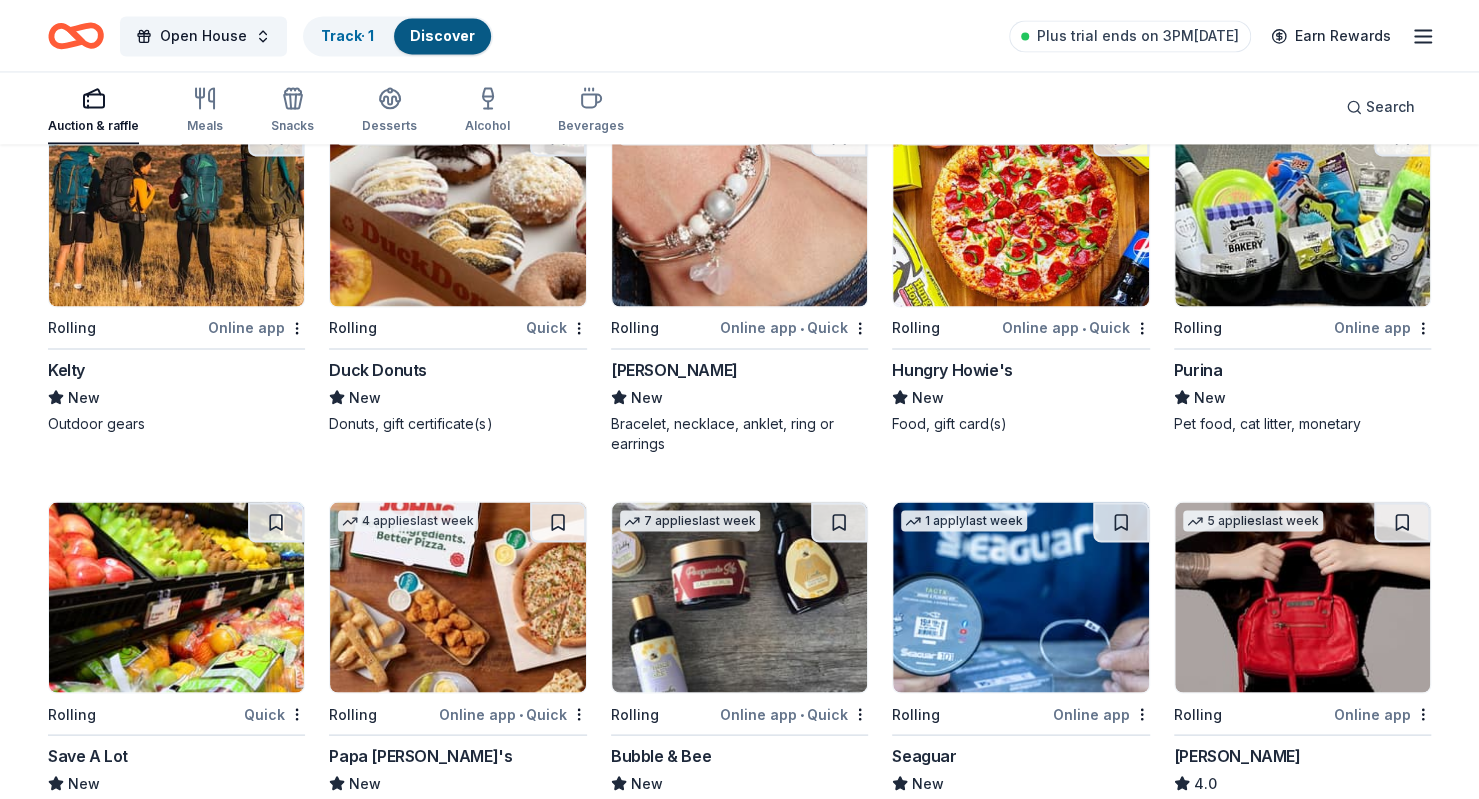 click at bounding box center (176, 597) 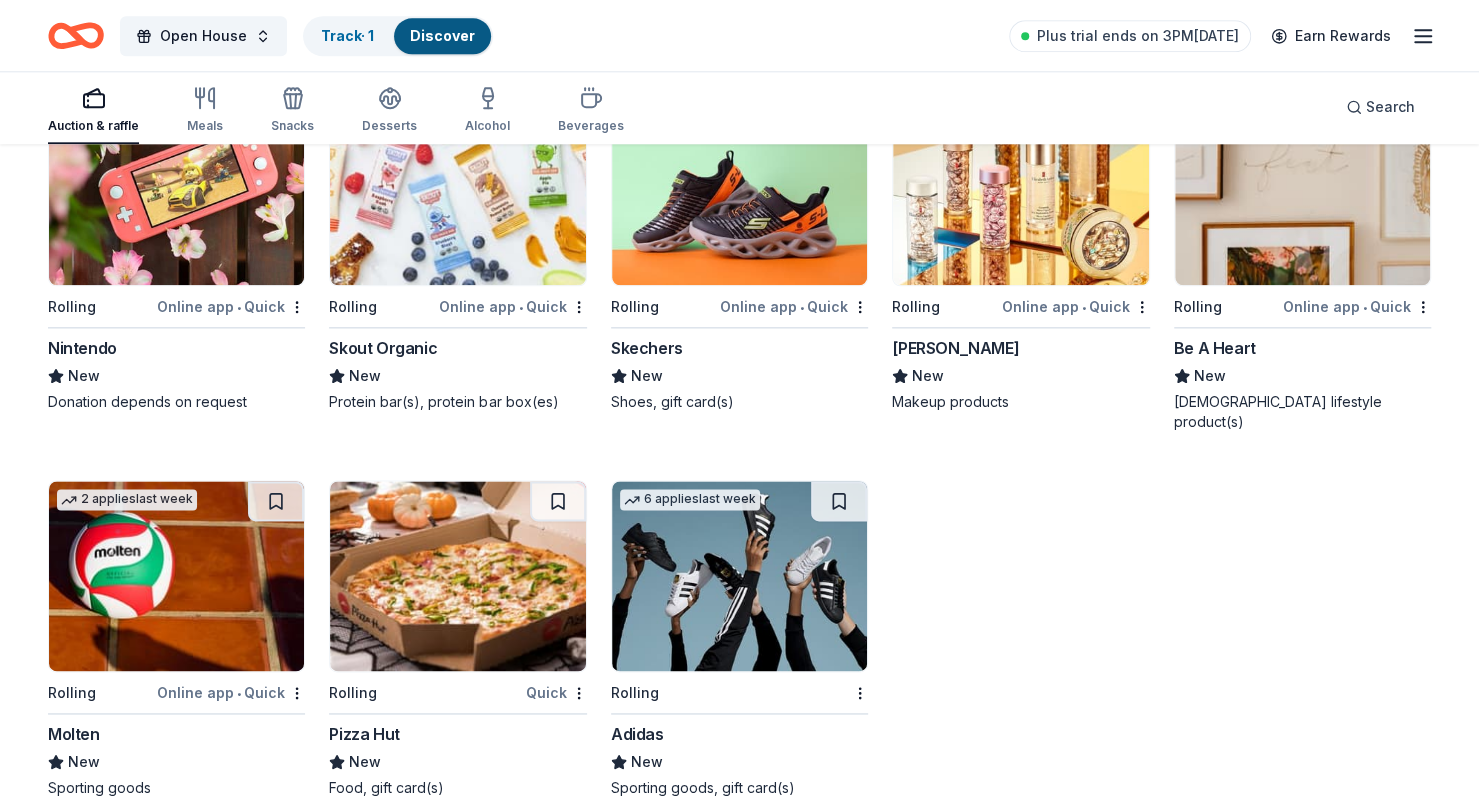 scroll, scrollTop: 10158, scrollLeft: 0, axis: vertical 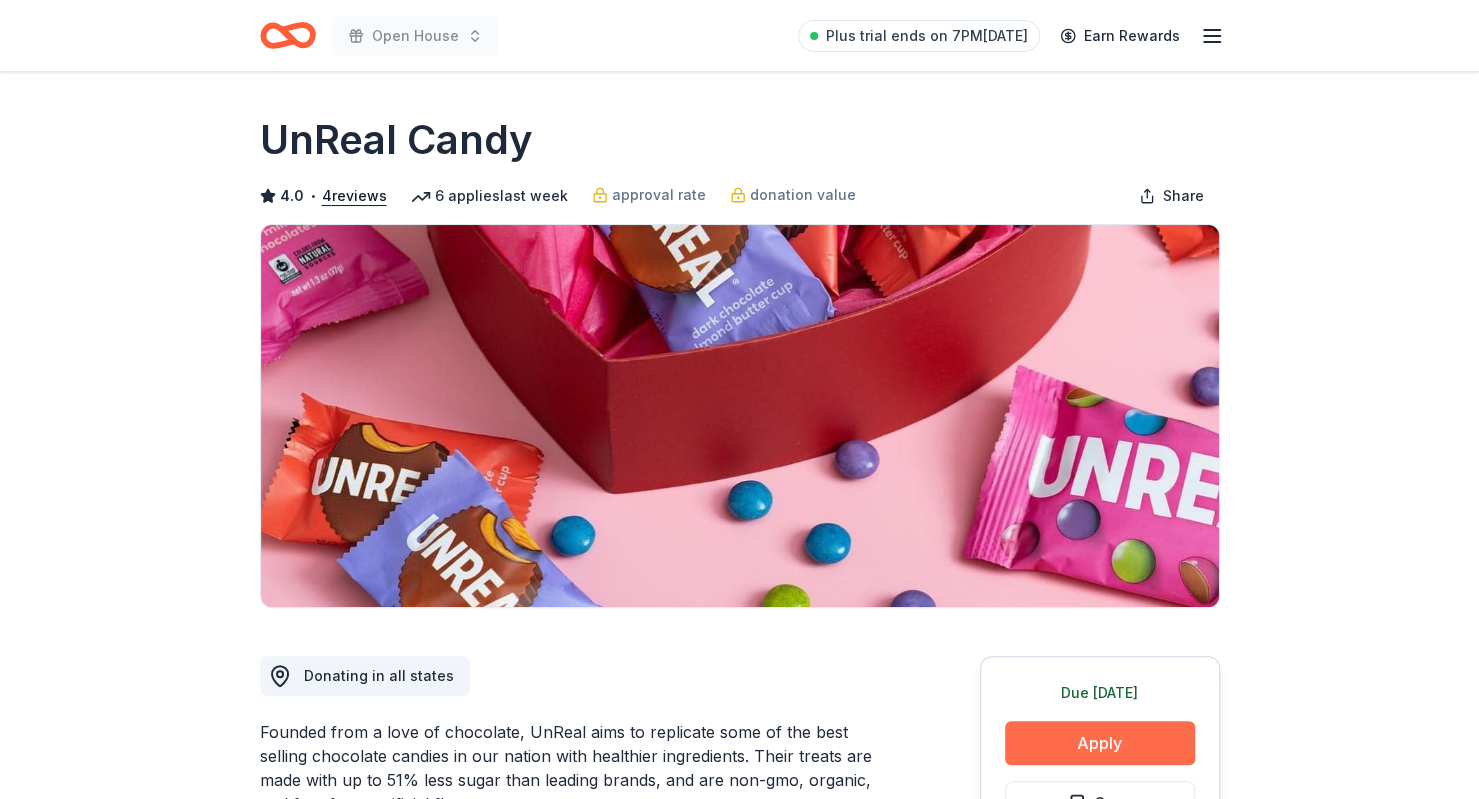 click on "Apply" at bounding box center (1100, 743) 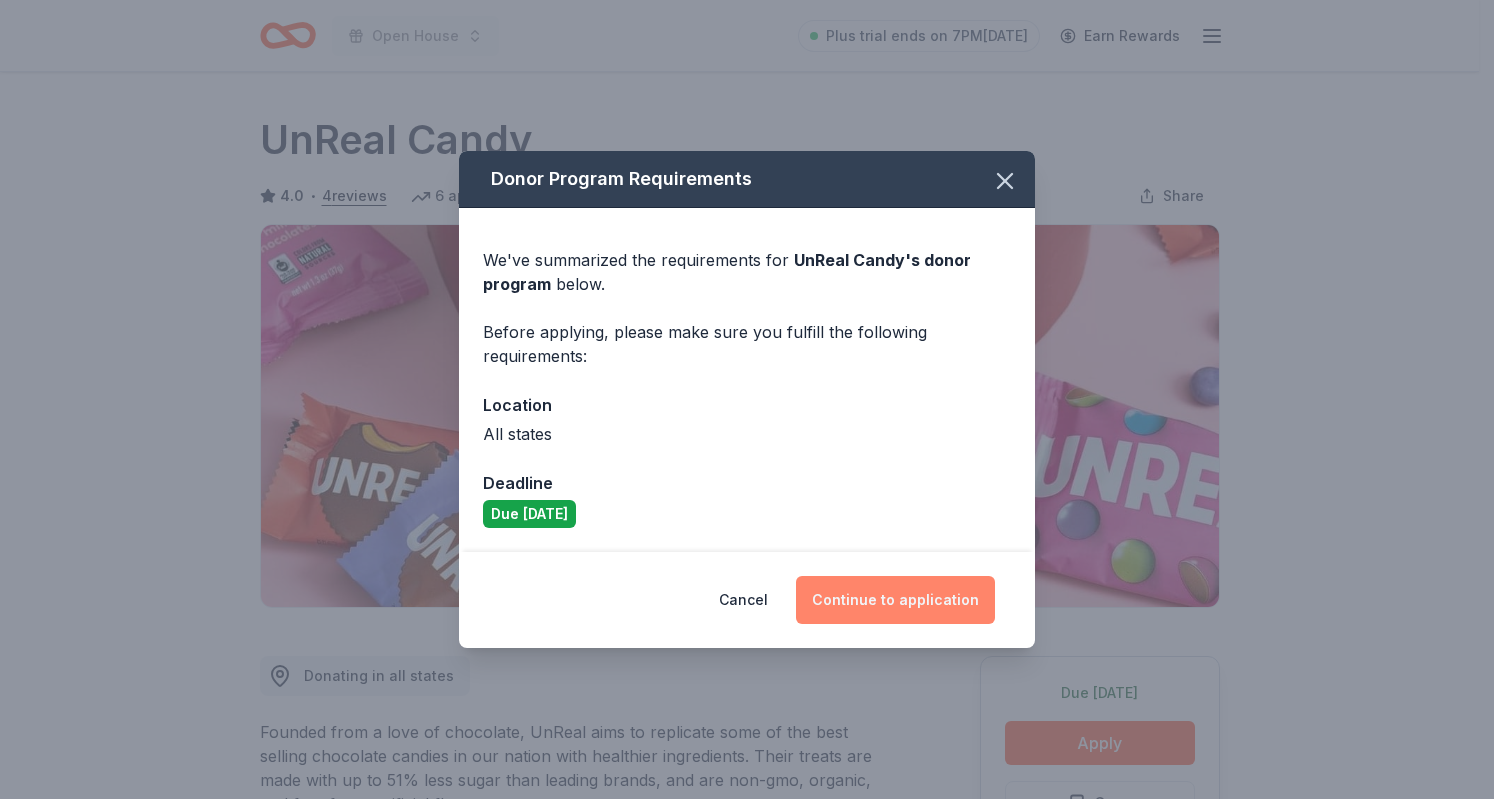 click on "Continue to application" at bounding box center (895, 600) 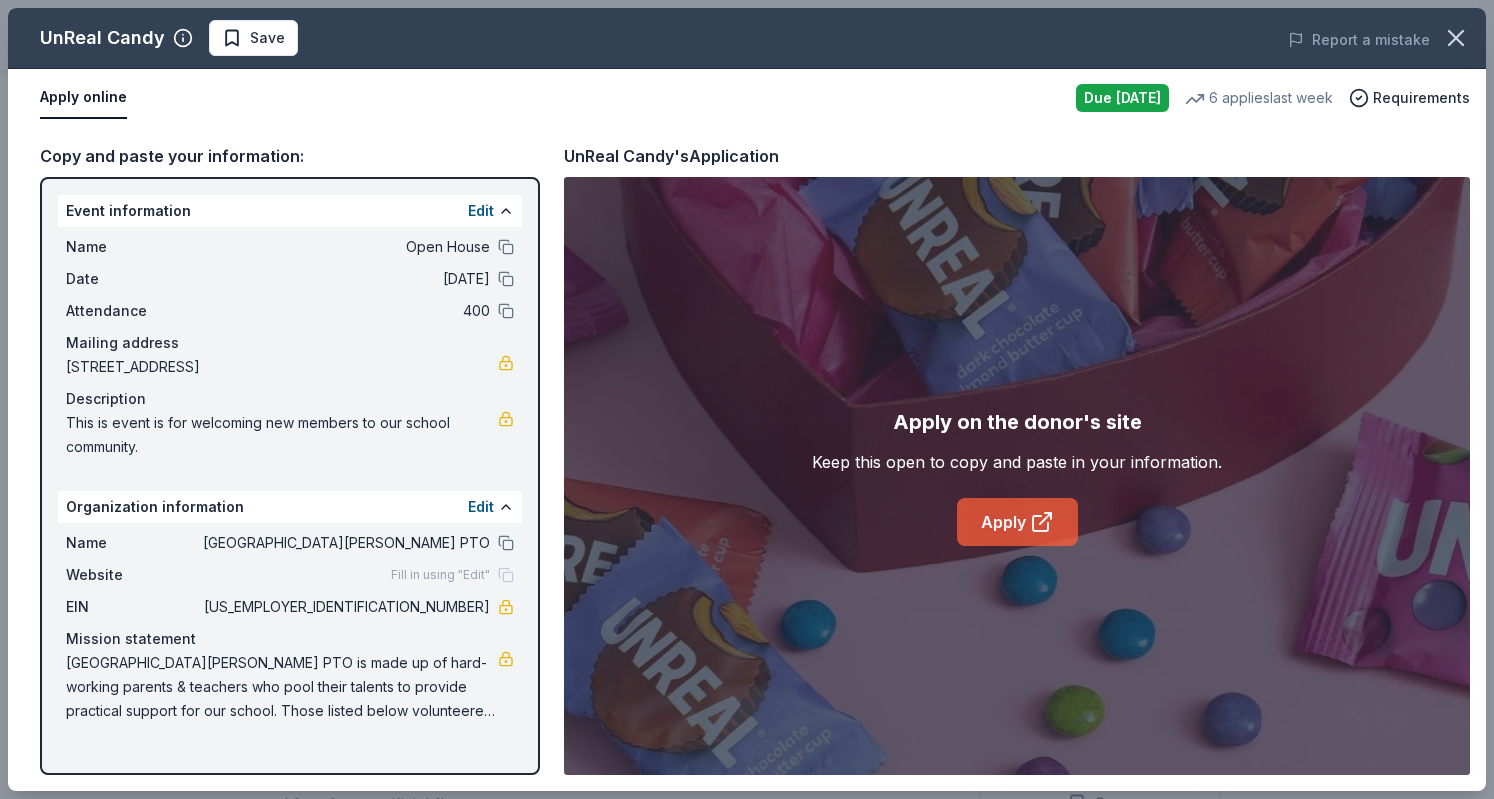 click on "Apply" at bounding box center [1017, 522] 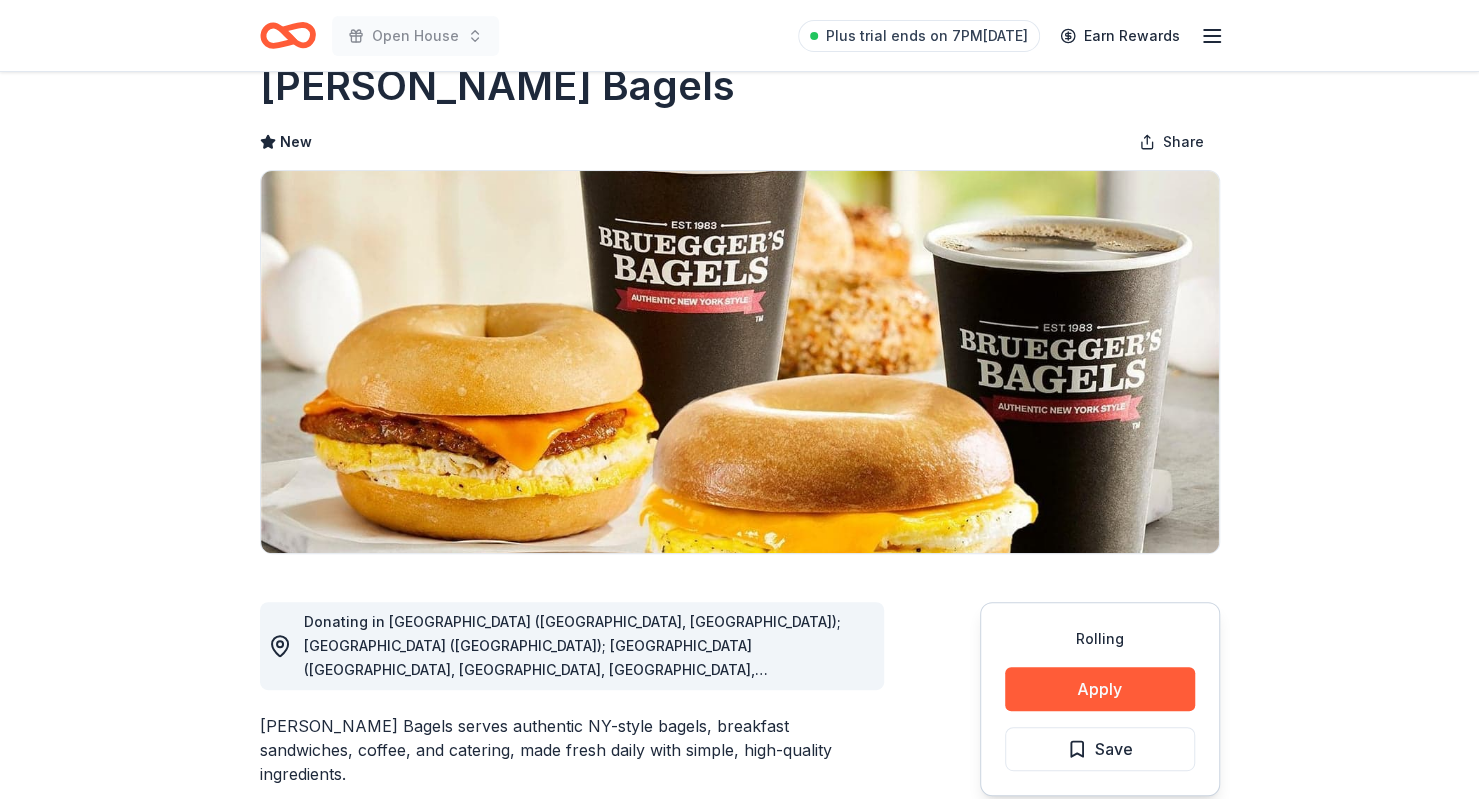 scroll, scrollTop: 125, scrollLeft: 0, axis: vertical 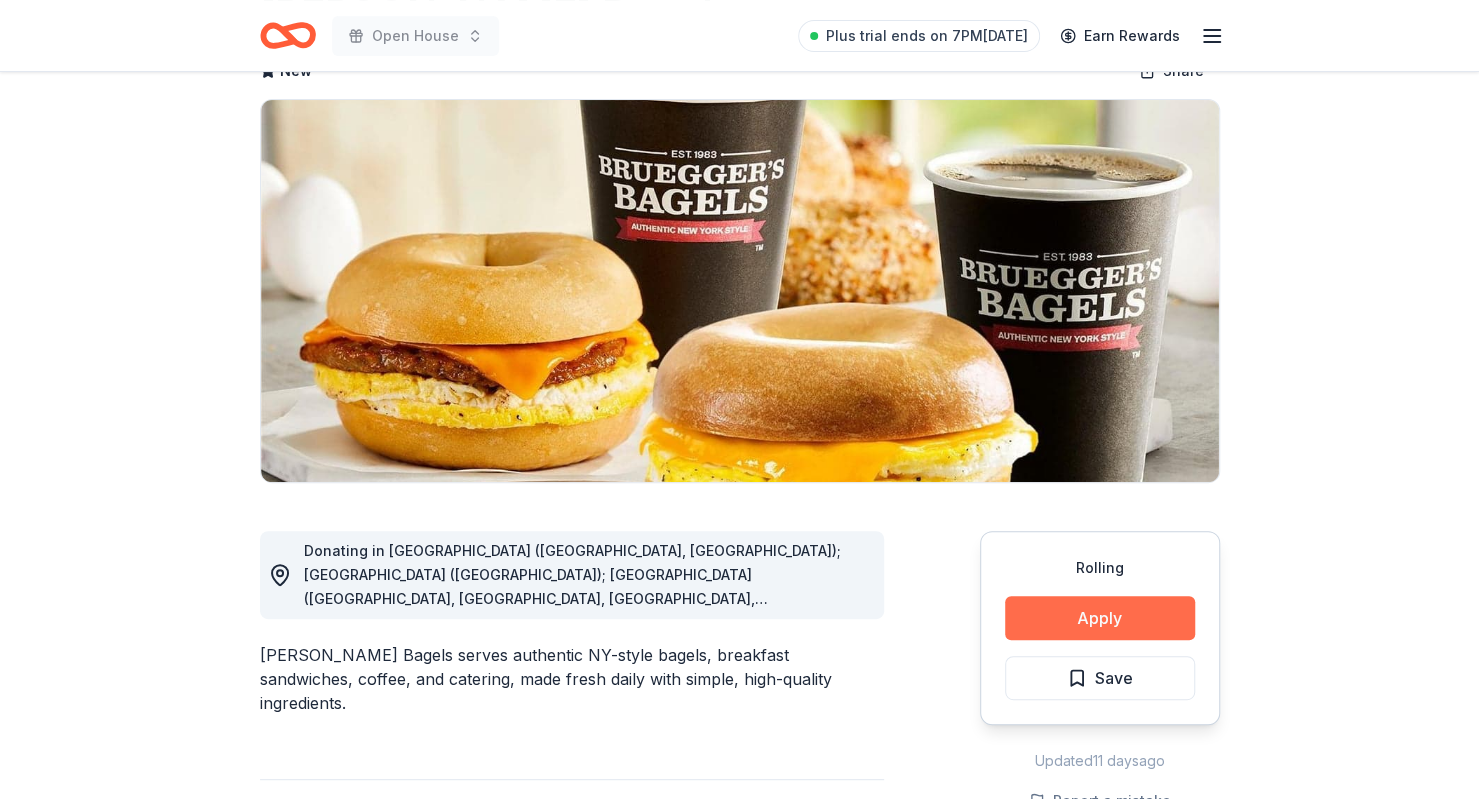 click on "Apply" at bounding box center (1100, 618) 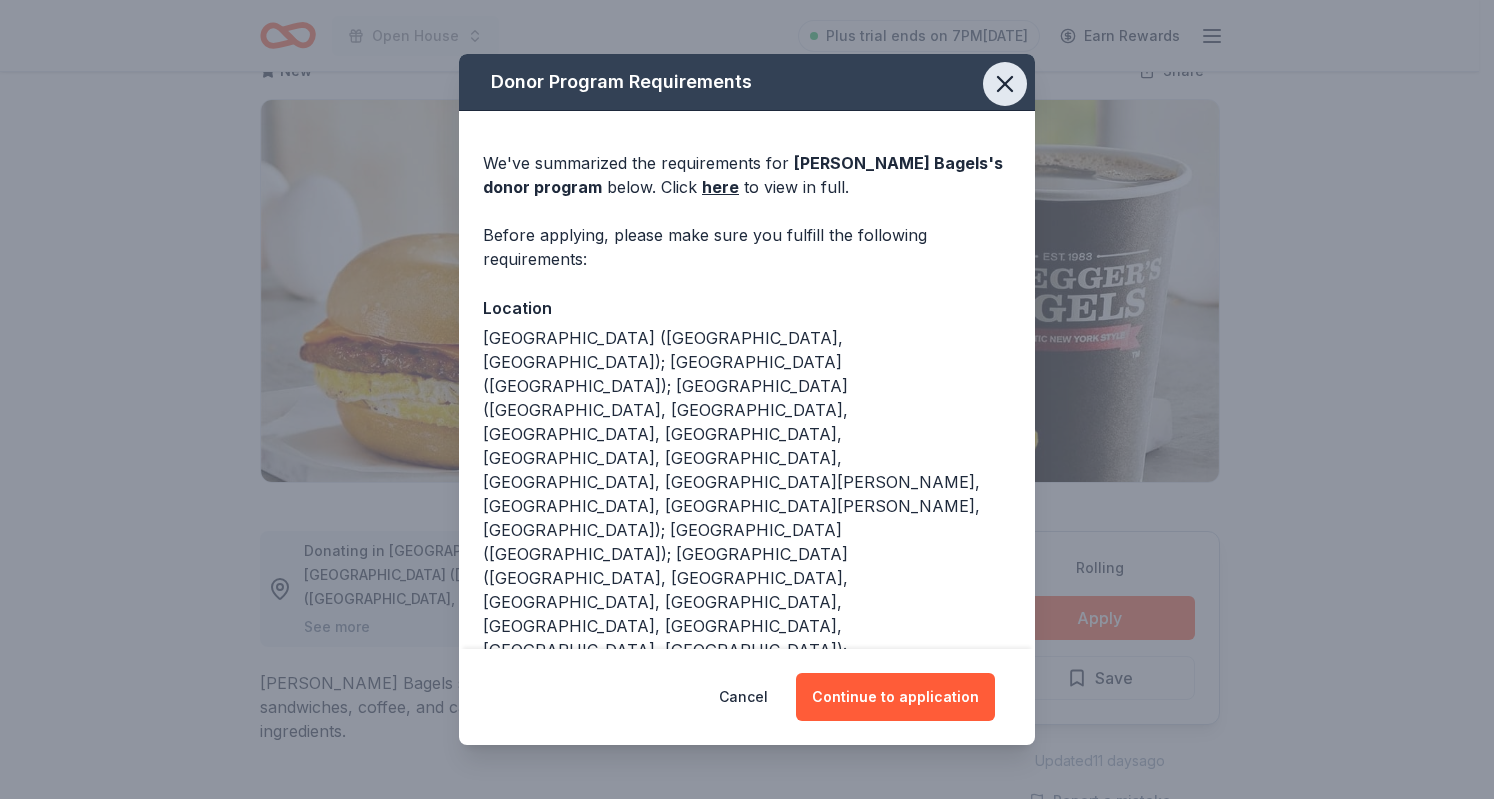 click 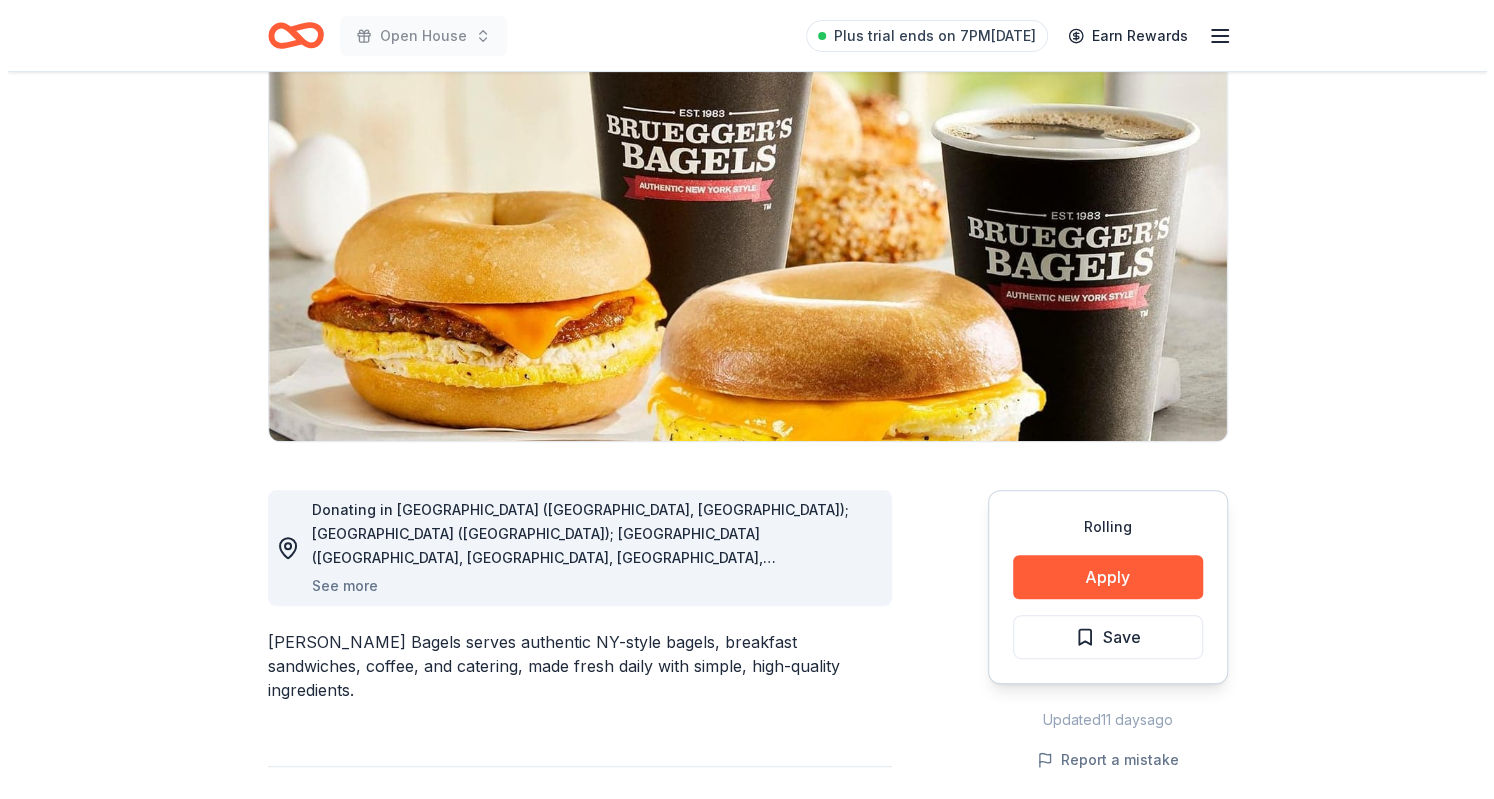 scroll, scrollTop: 167, scrollLeft: 0, axis: vertical 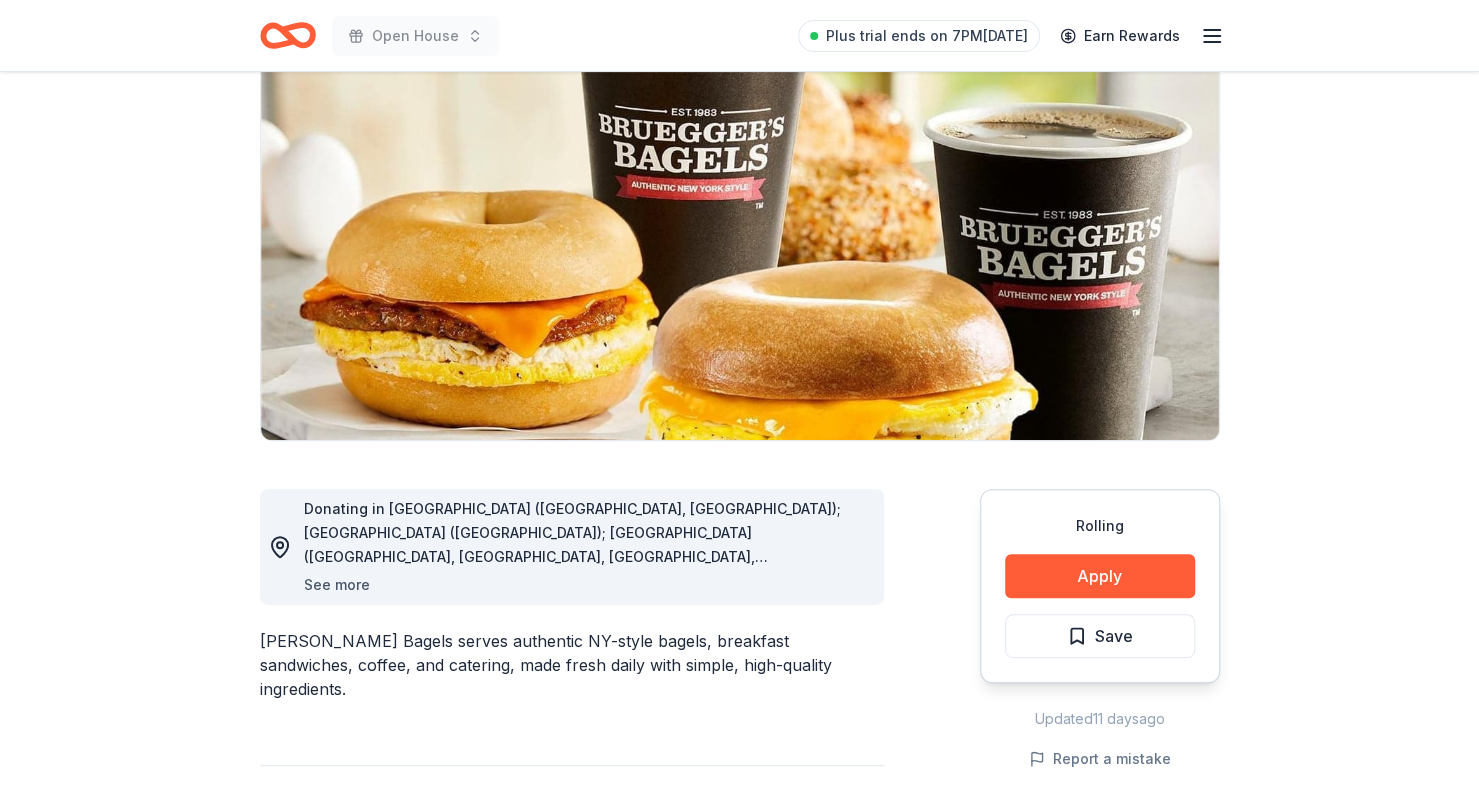 click on "See more" at bounding box center [337, 585] 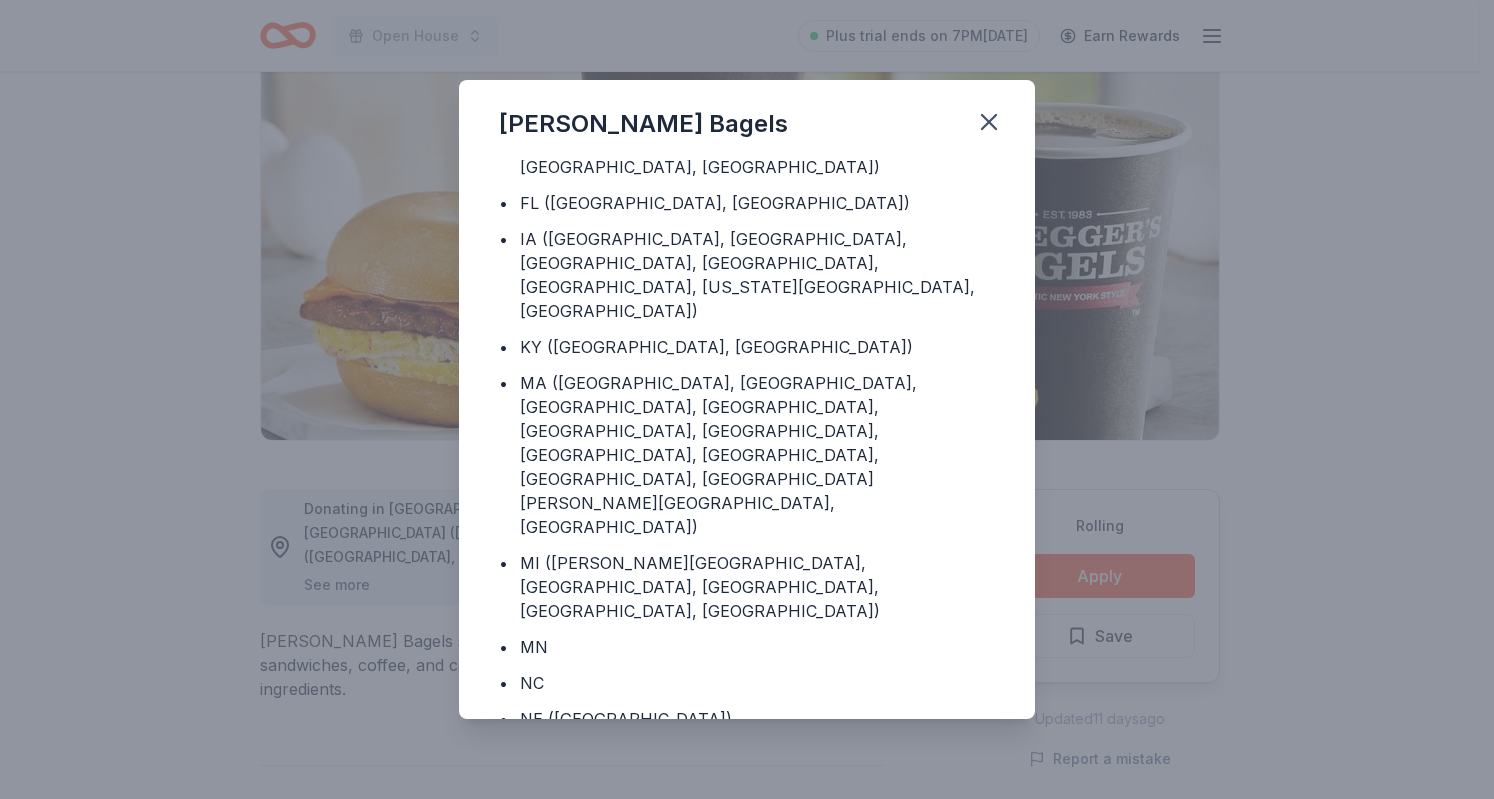 scroll, scrollTop: 484, scrollLeft: 0, axis: vertical 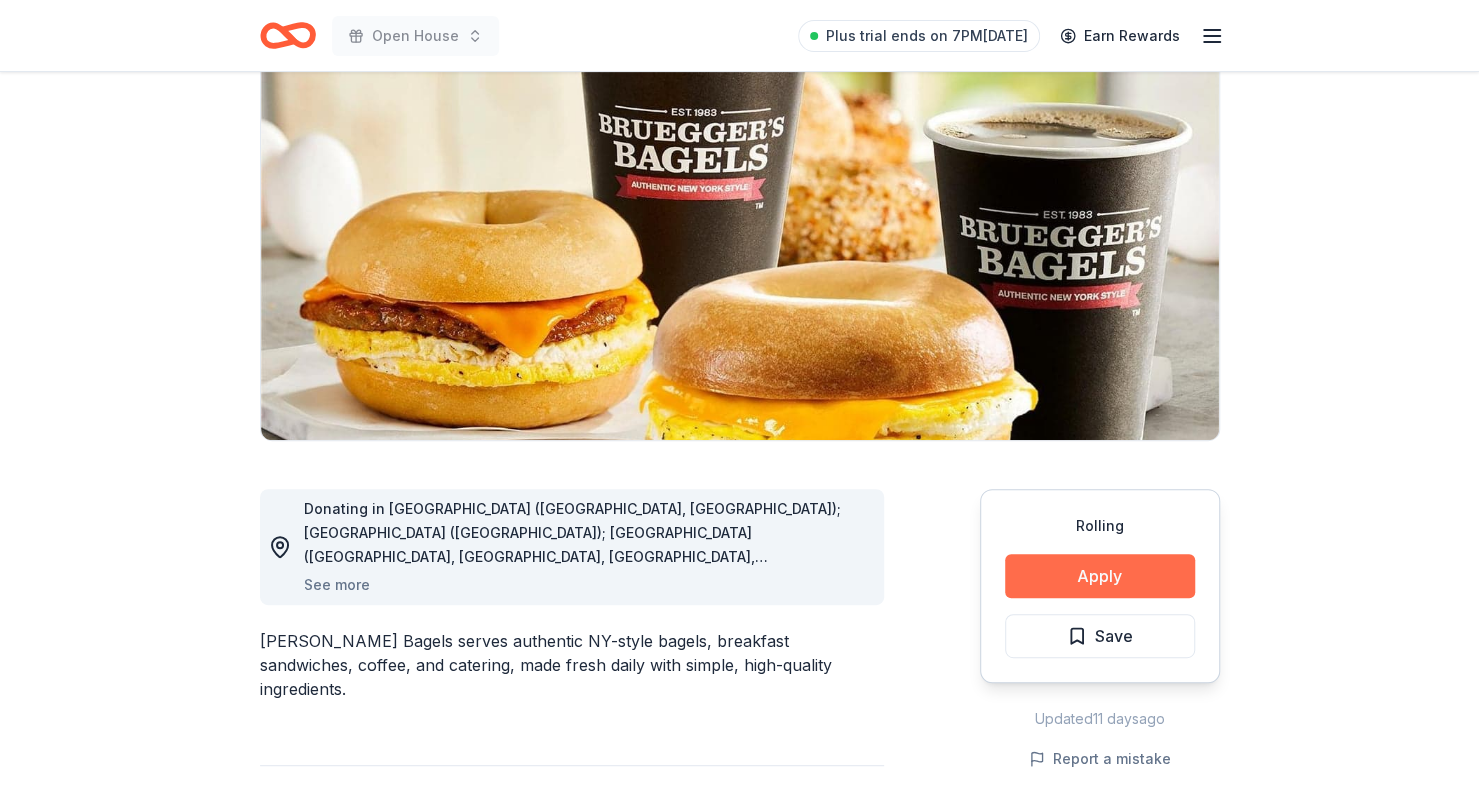 click on "Apply" at bounding box center (1100, 576) 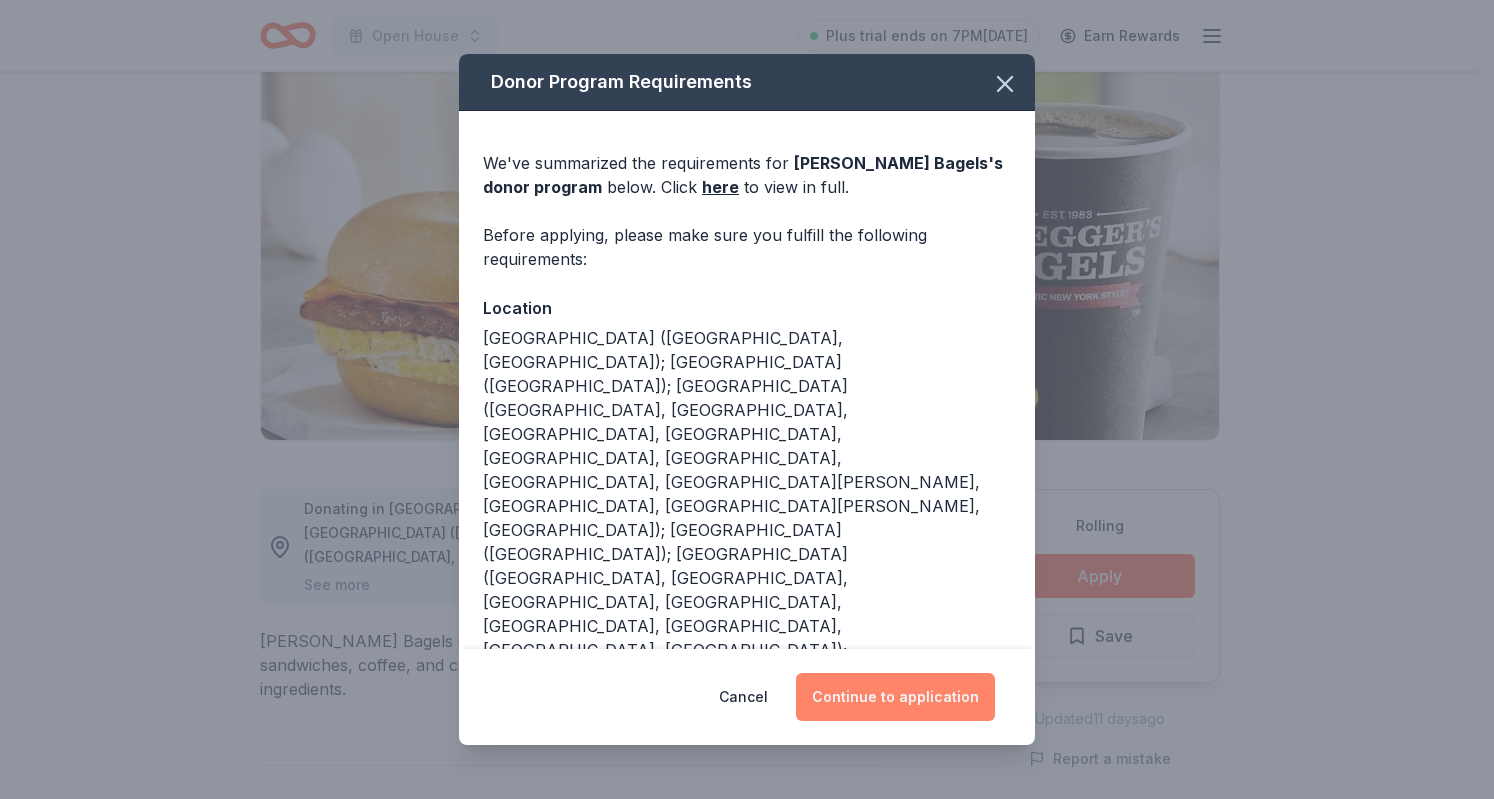 click on "Continue to application" at bounding box center [895, 697] 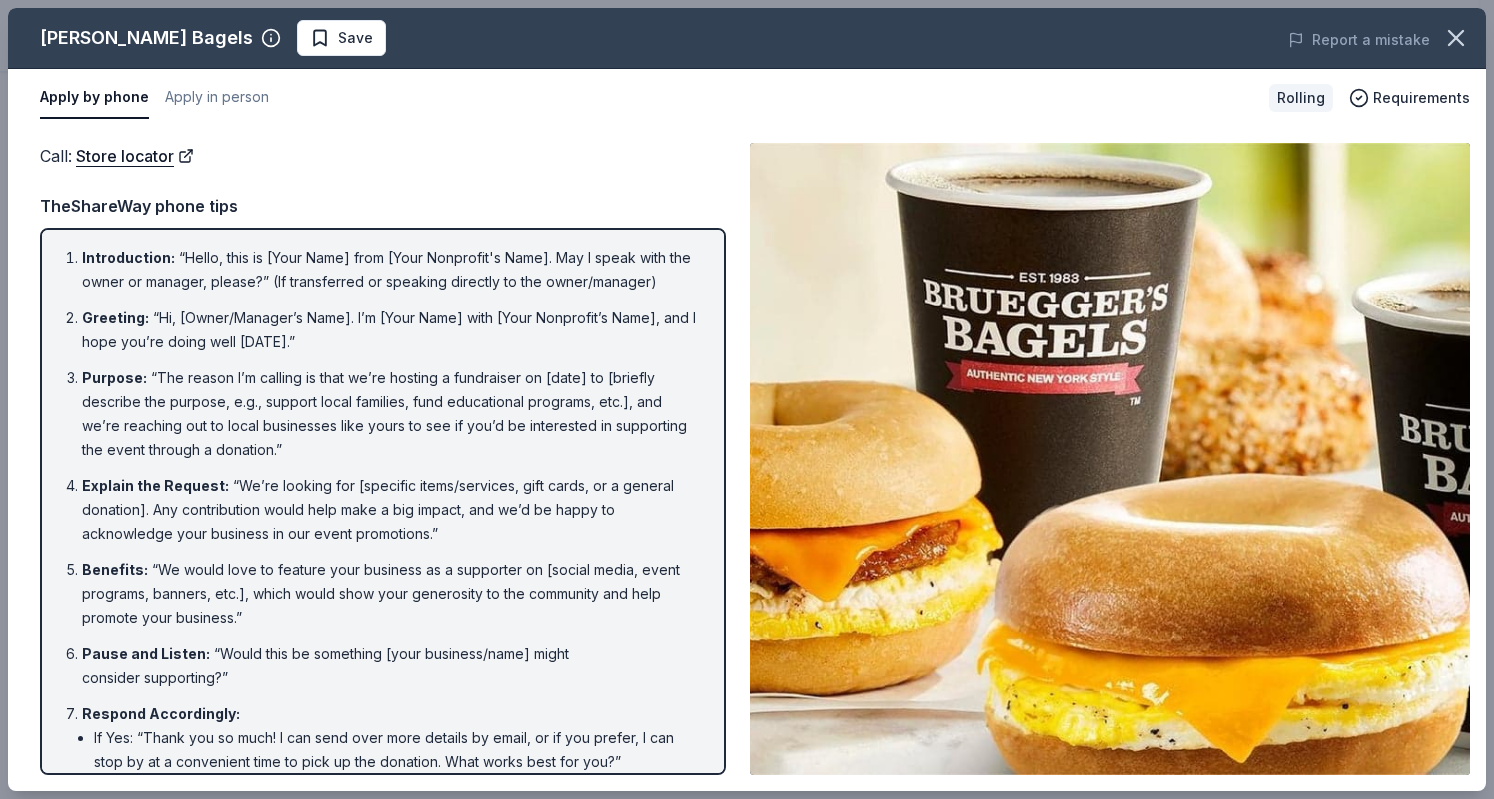 scroll, scrollTop: 8, scrollLeft: 0, axis: vertical 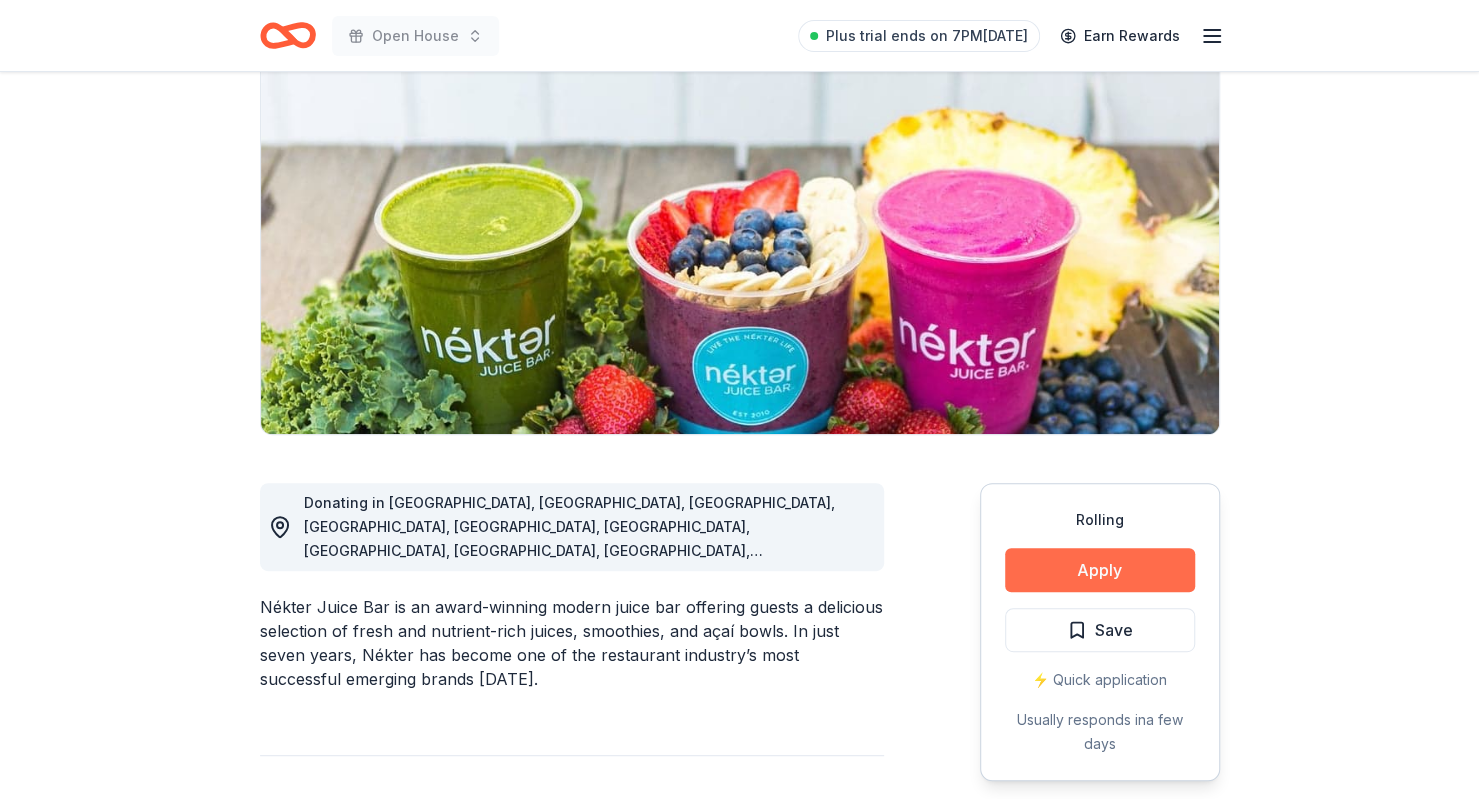 click on "Apply" at bounding box center (1100, 570) 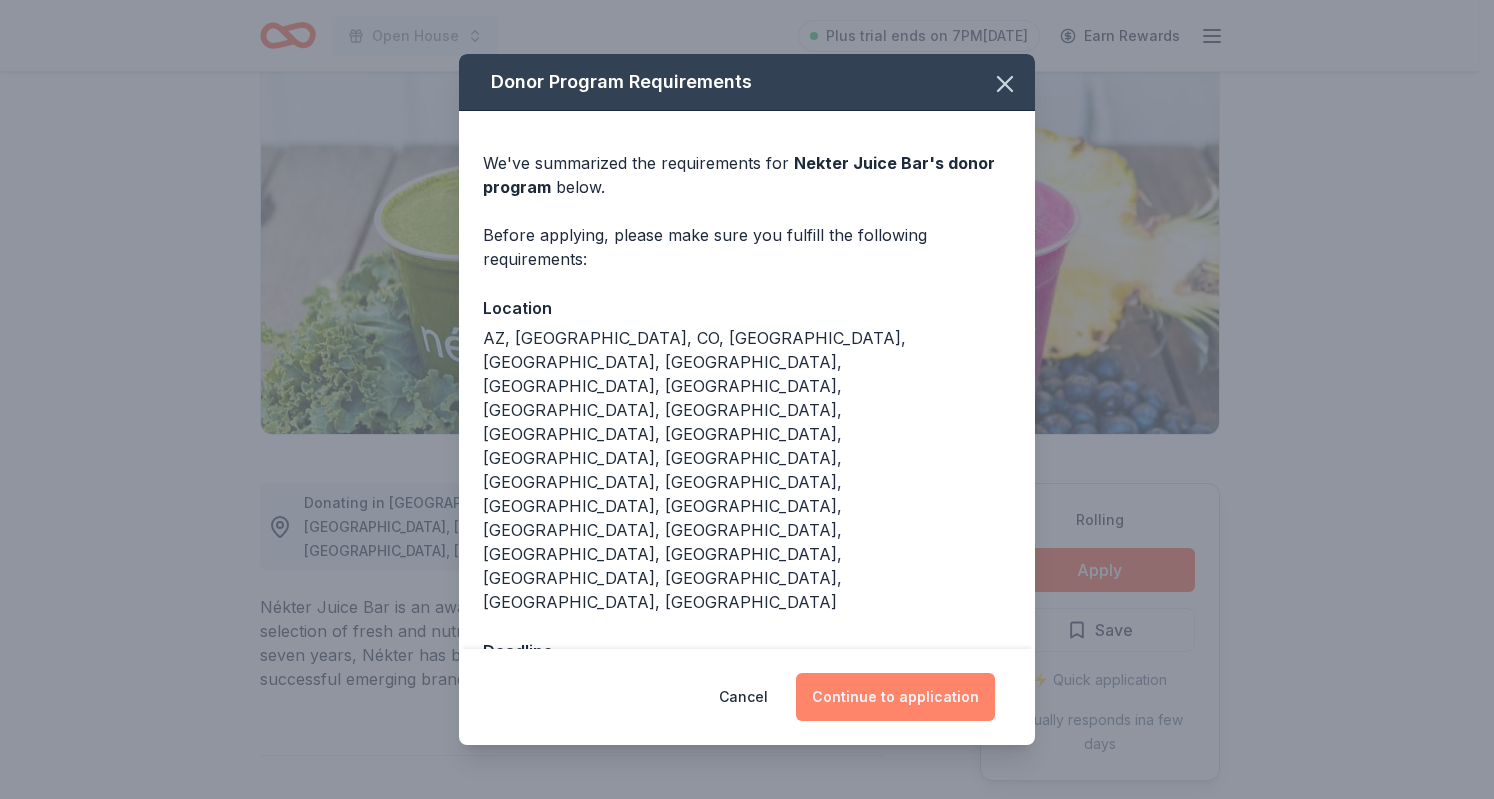 click on "Continue to application" at bounding box center (895, 697) 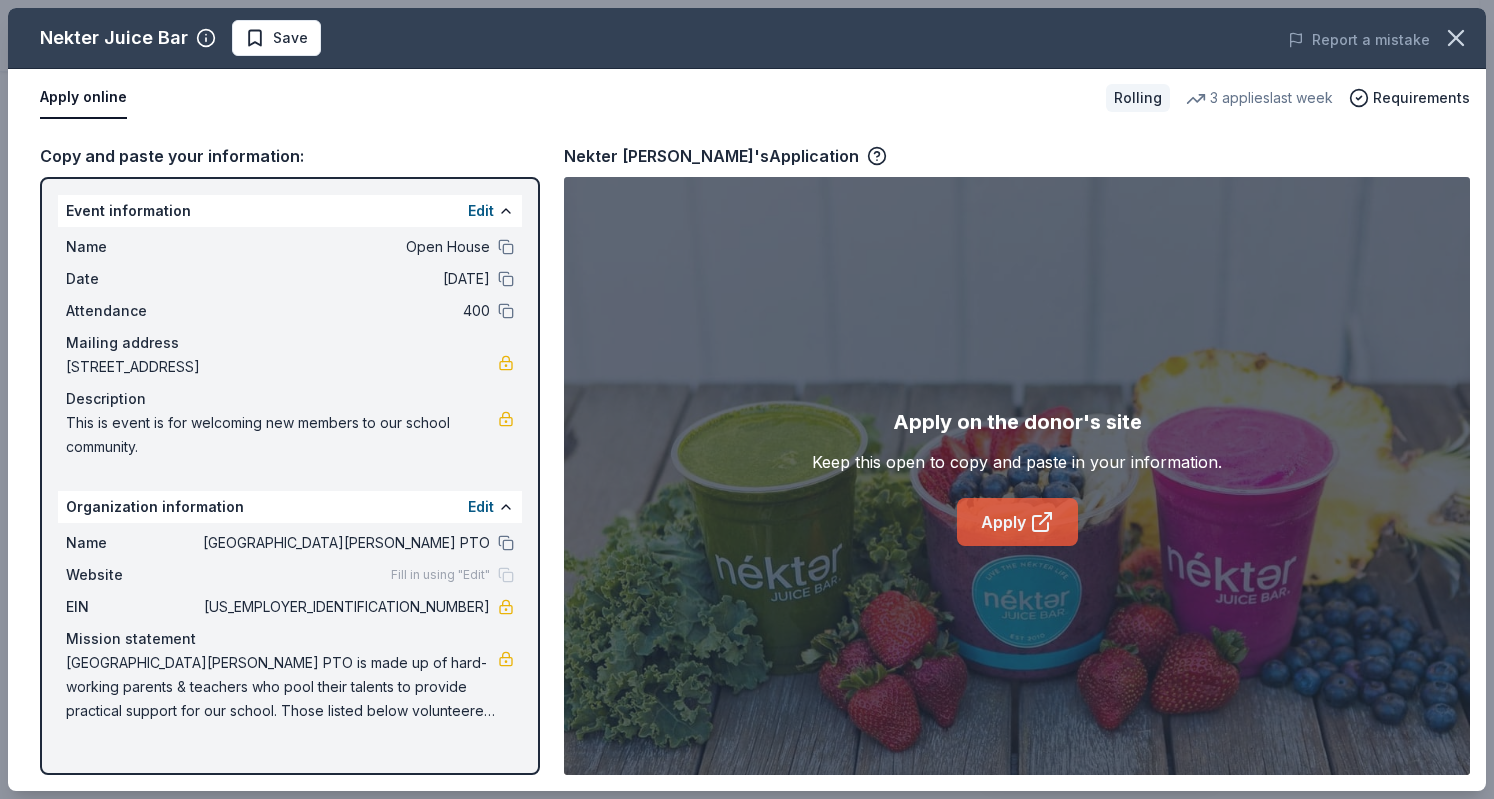 click on "Apply" at bounding box center [1017, 522] 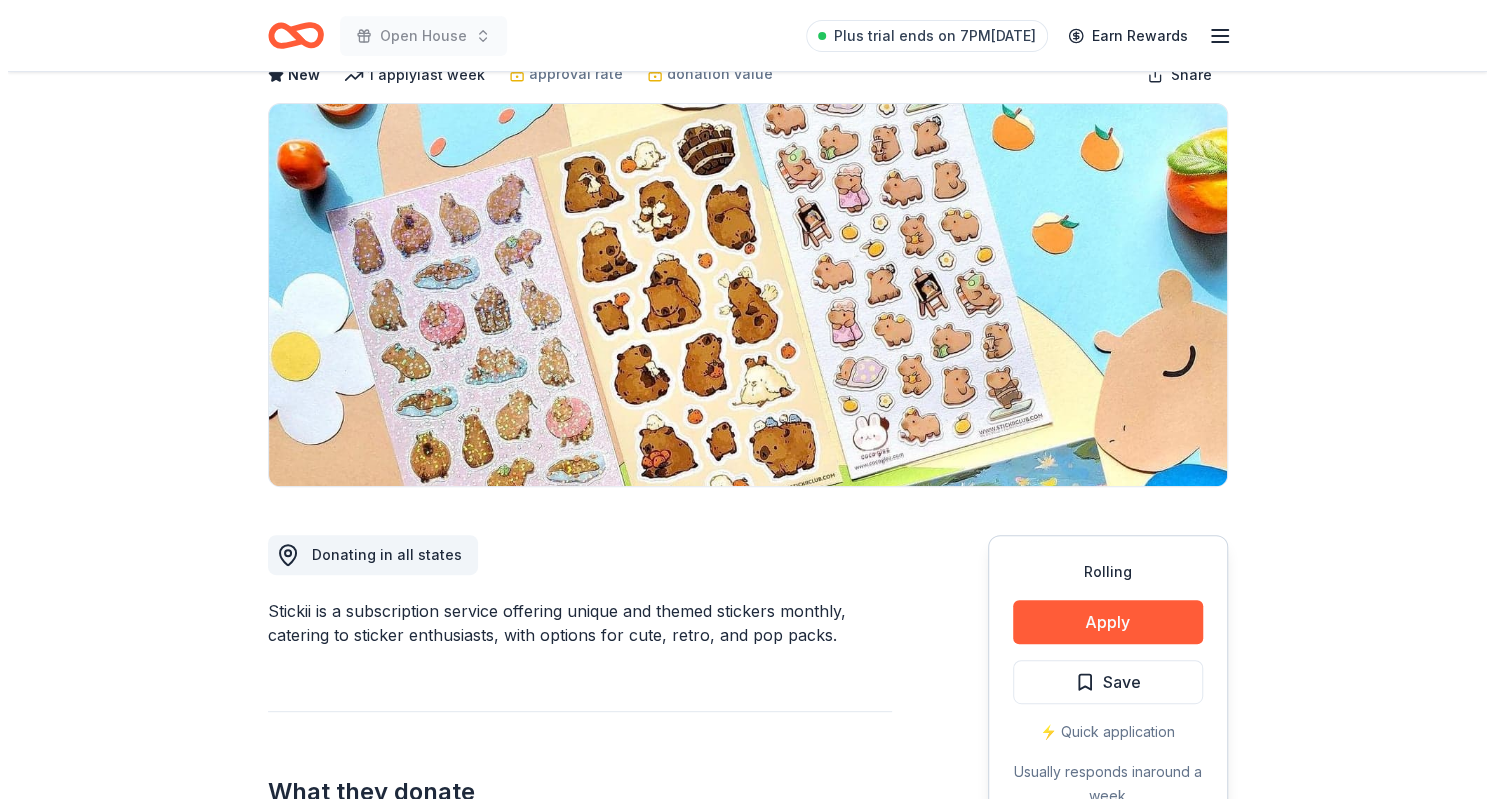 scroll, scrollTop: 122, scrollLeft: 0, axis: vertical 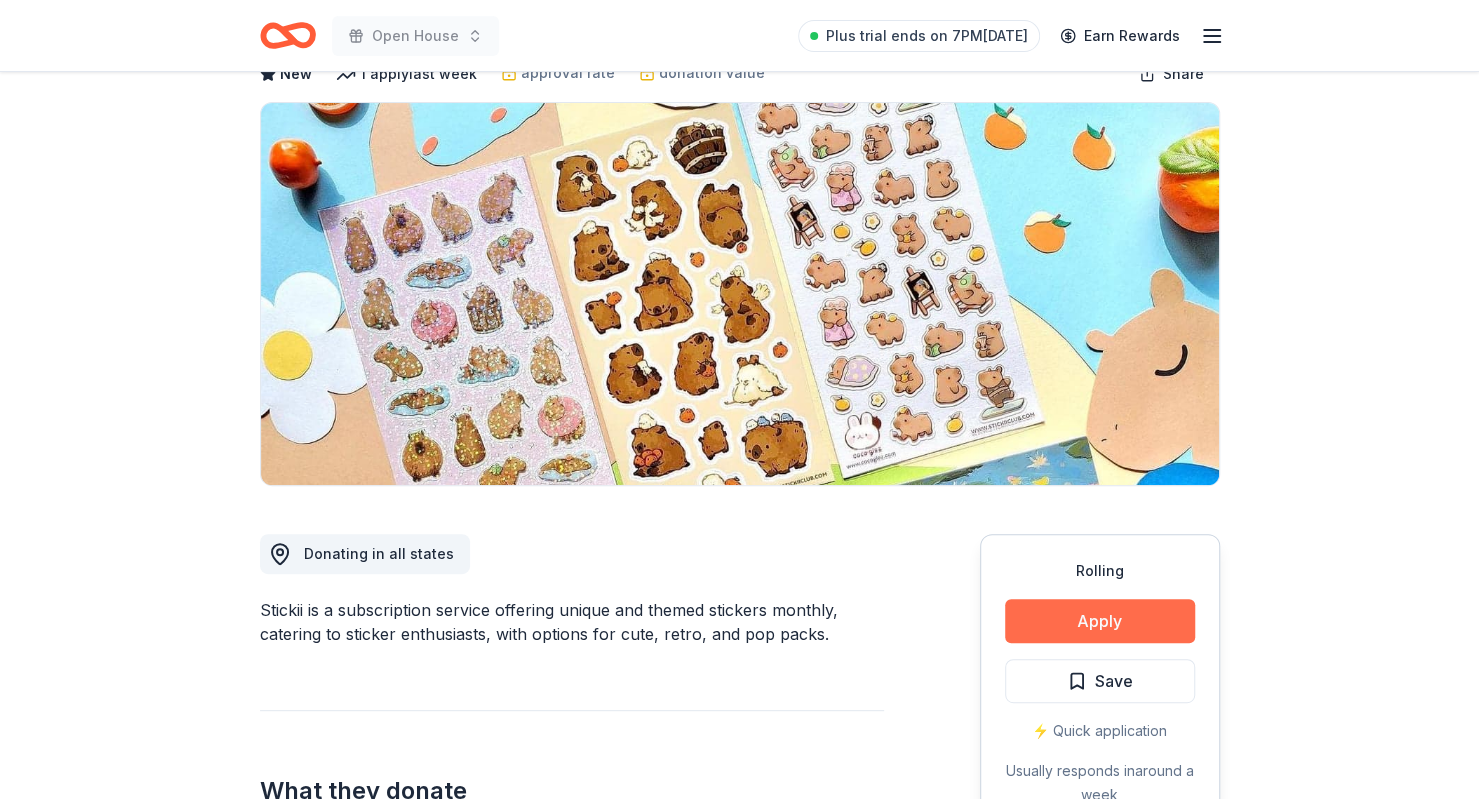 click on "Apply" at bounding box center (1100, 621) 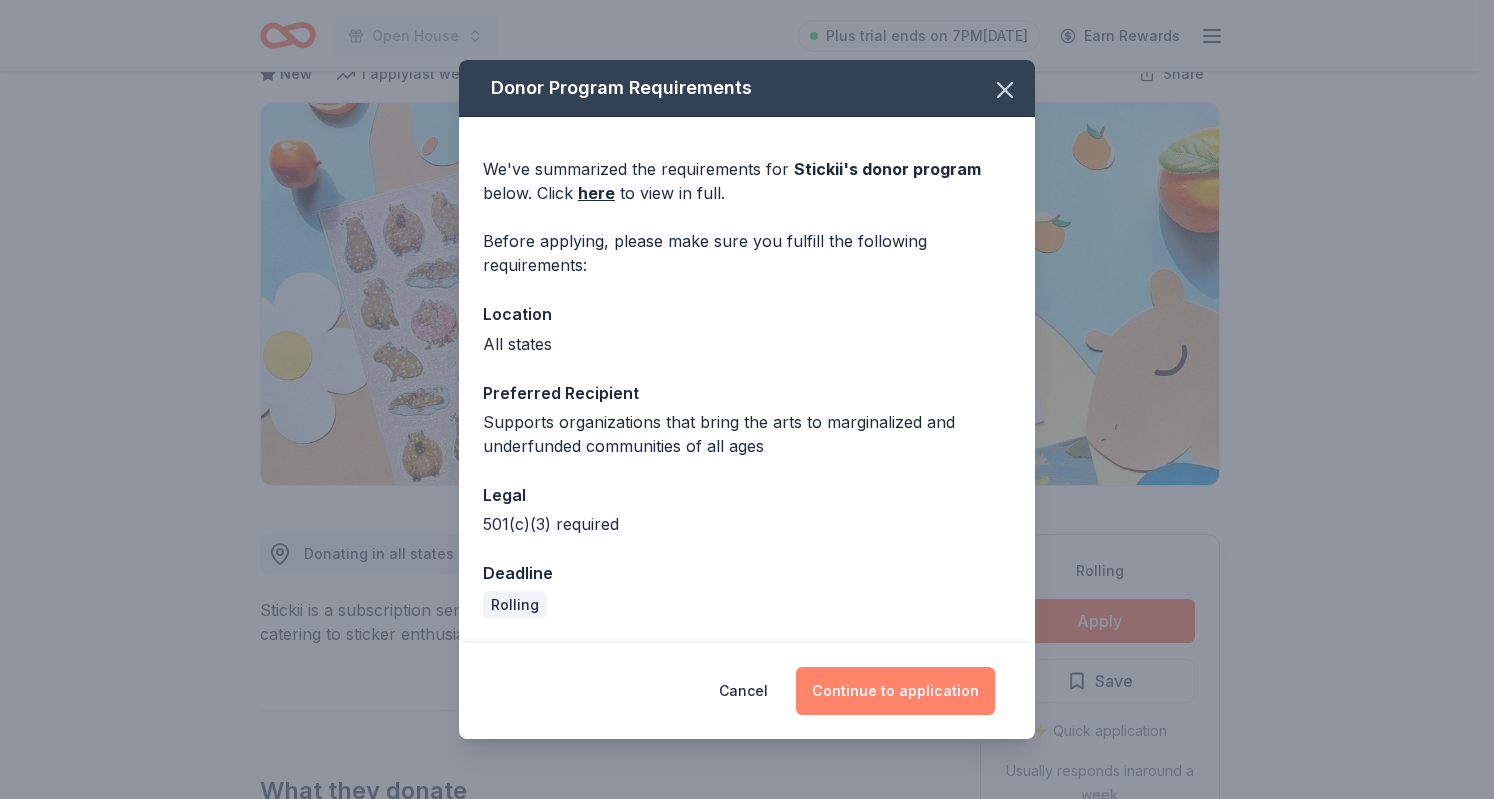click on "Continue to application" at bounding box center [895, 691] 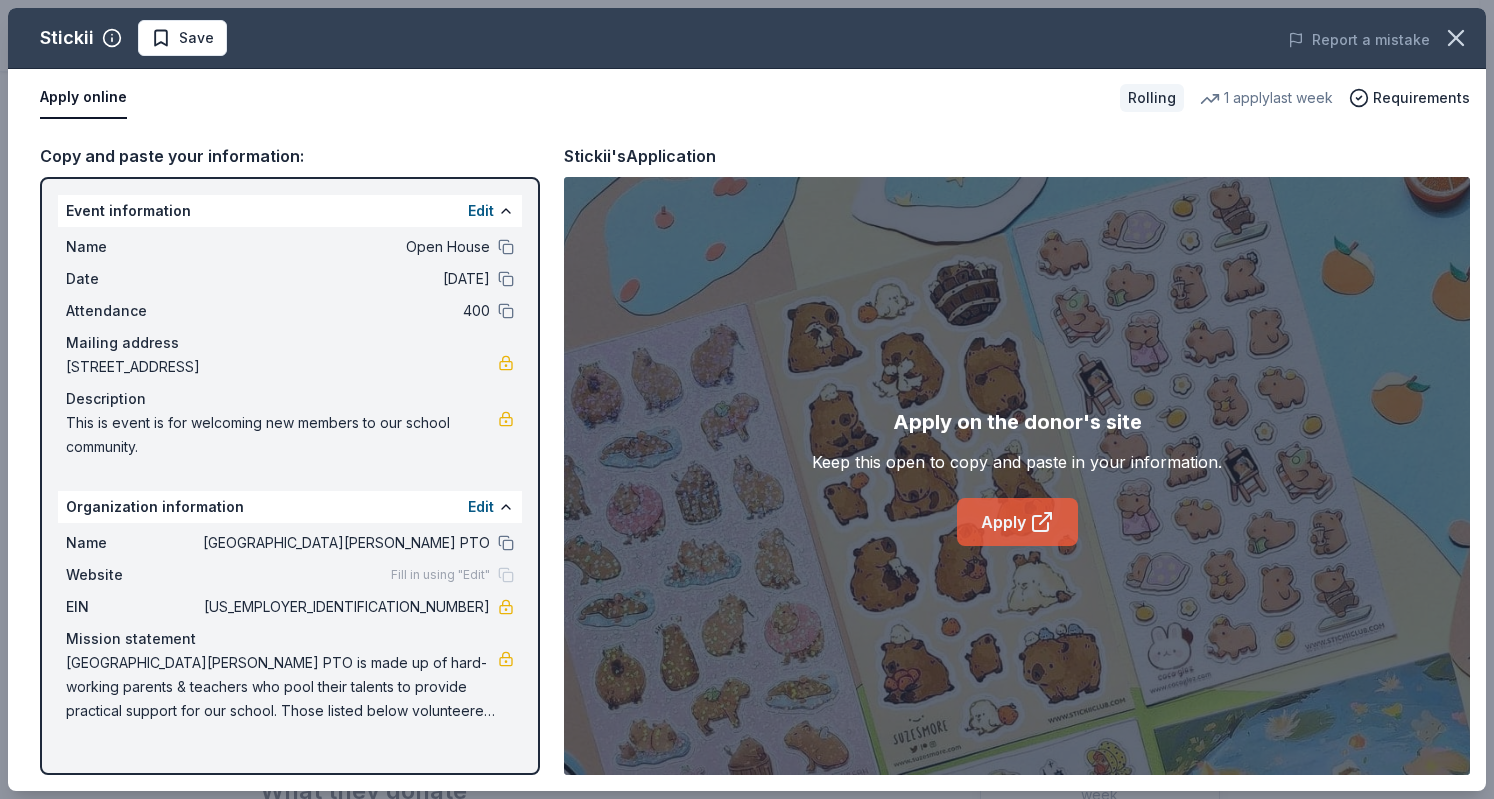 click on "Apply" at bounding box center [1017, 522] 